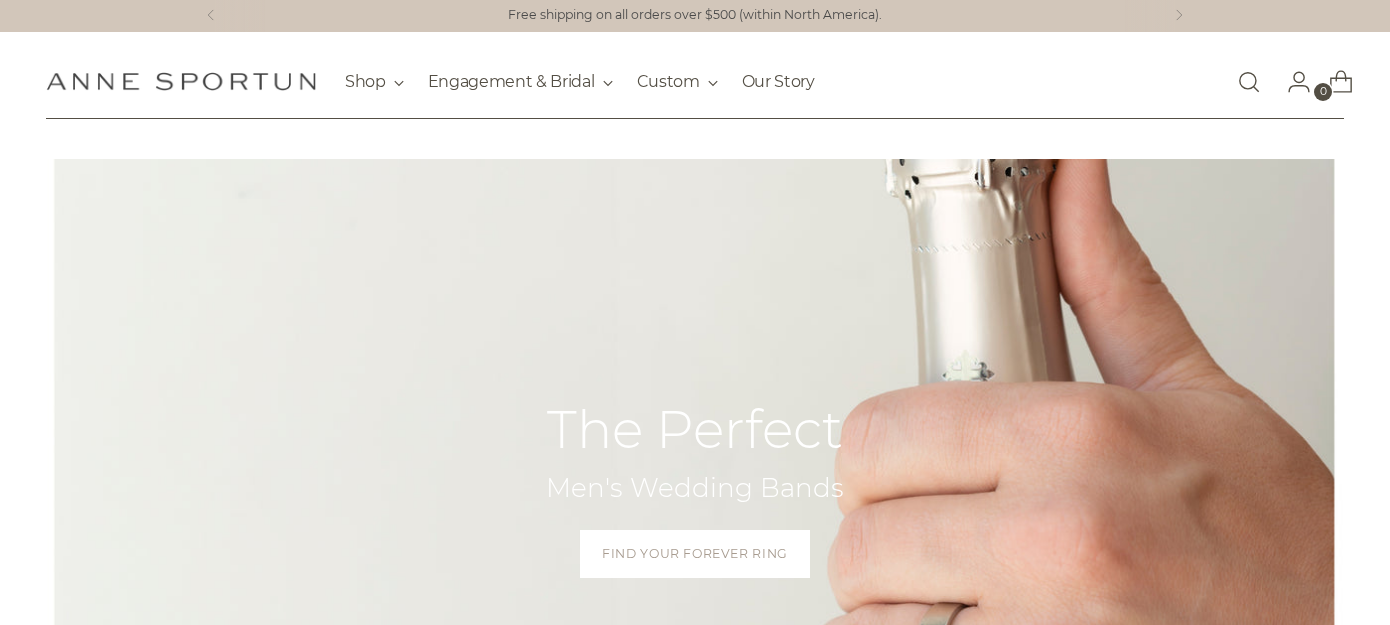 scroll, scrollTop: 0, scrollLeft: 0, axis: both 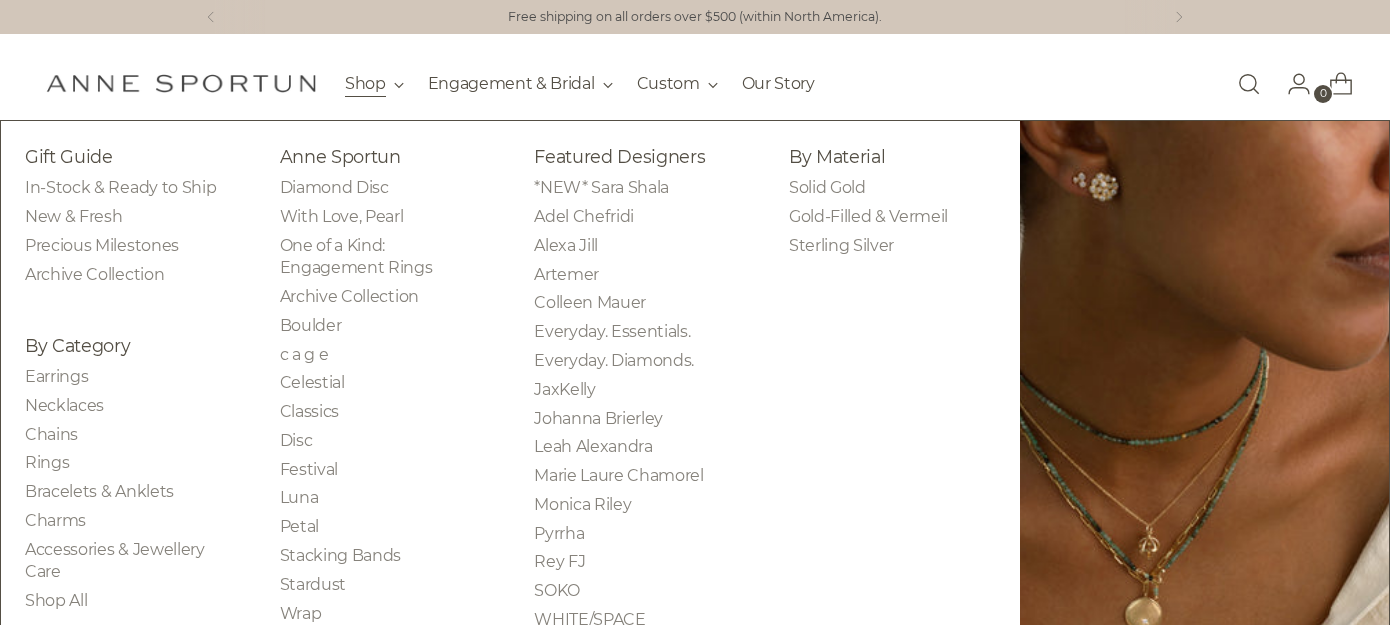 click on "Shop" at bounding box center [374, 84] 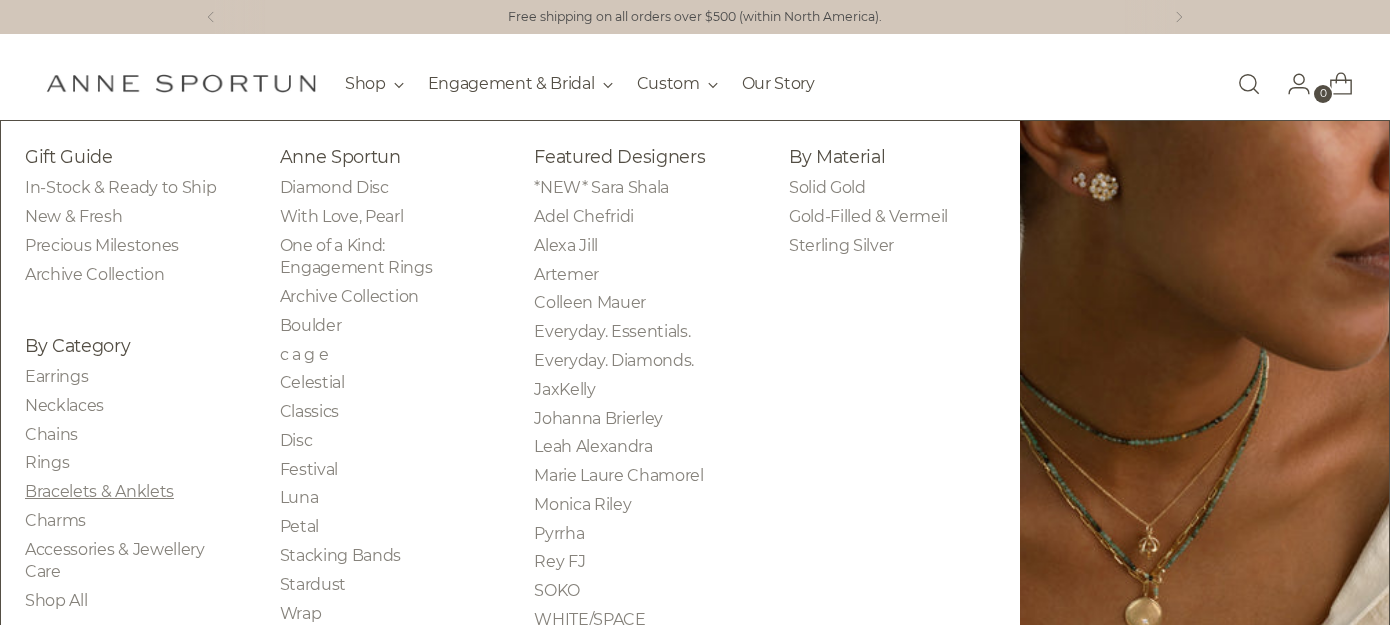 click on "Bracelets & Anklets" at bounding box center [99, 491] 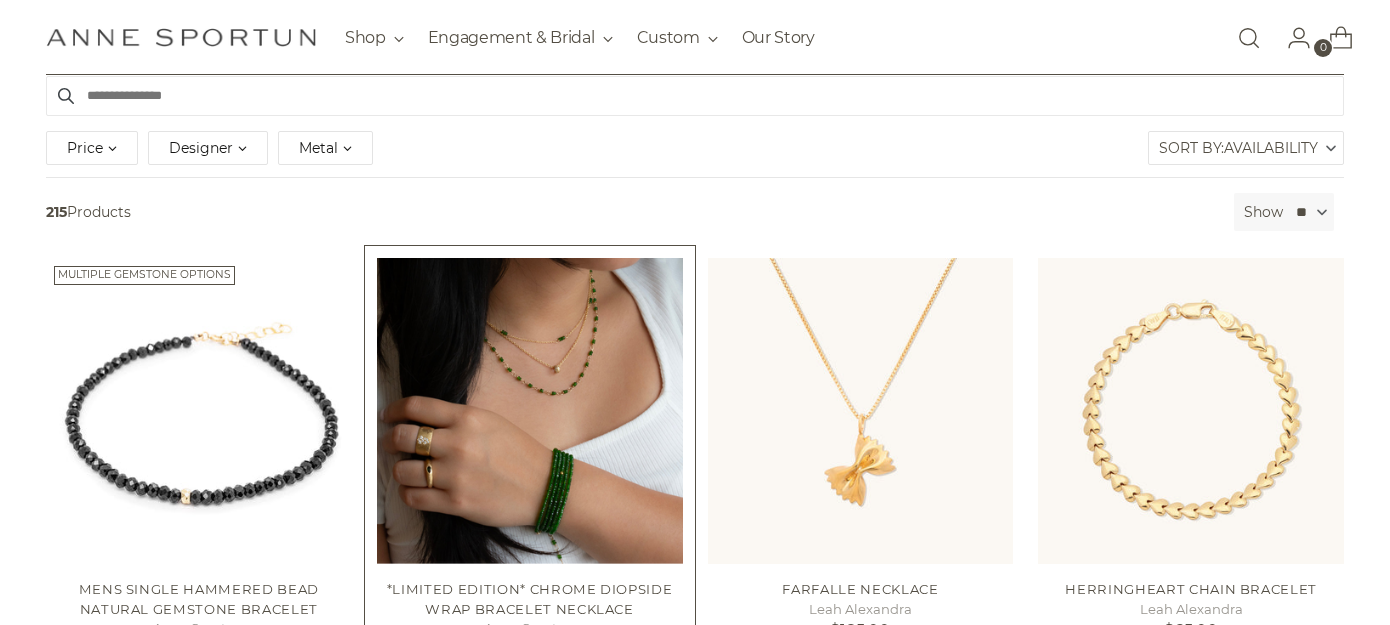 scroll, scrollTop: 258, scrollLeft: 0, axis: vertical 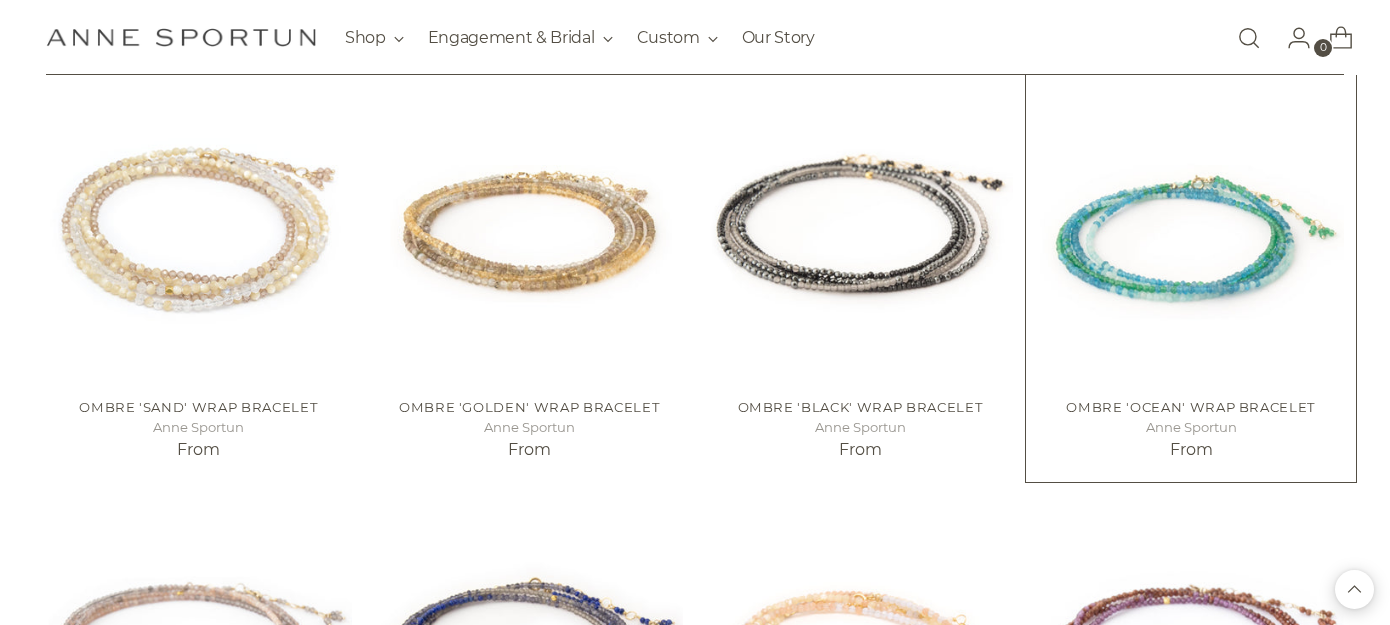 click at bounding box center [0, 0] 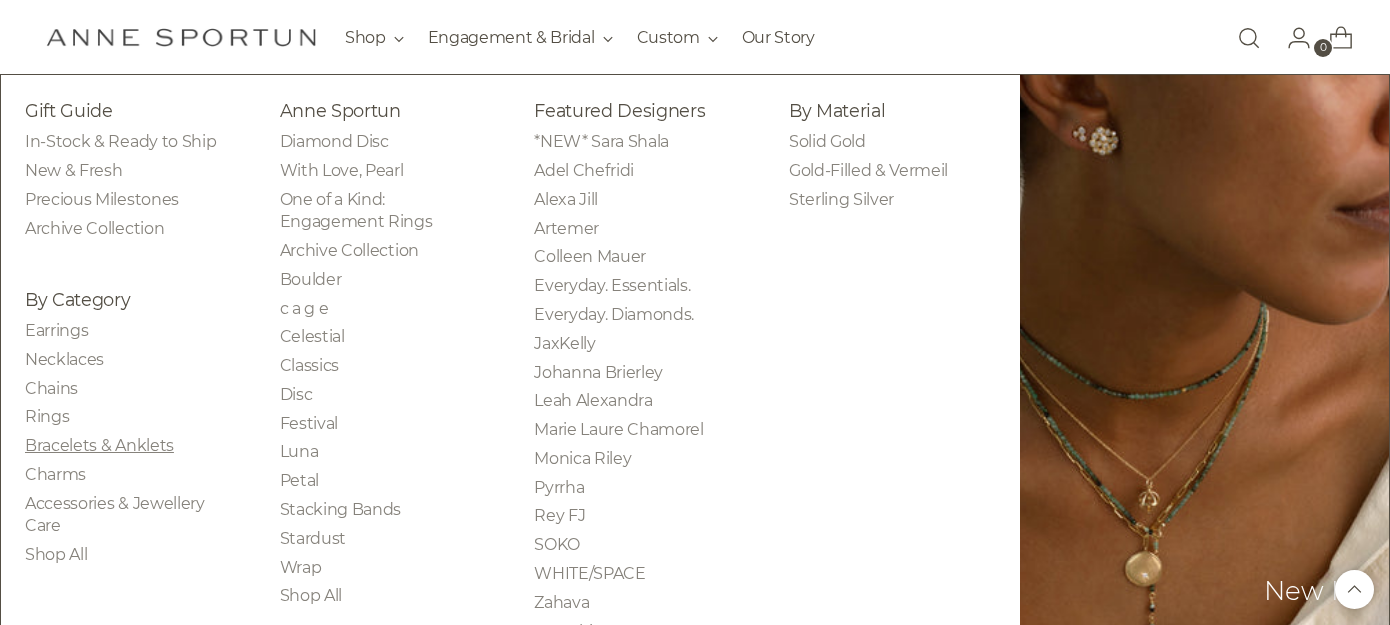 click on "Bracelets & Anklets" at bounding box center (99, 445) 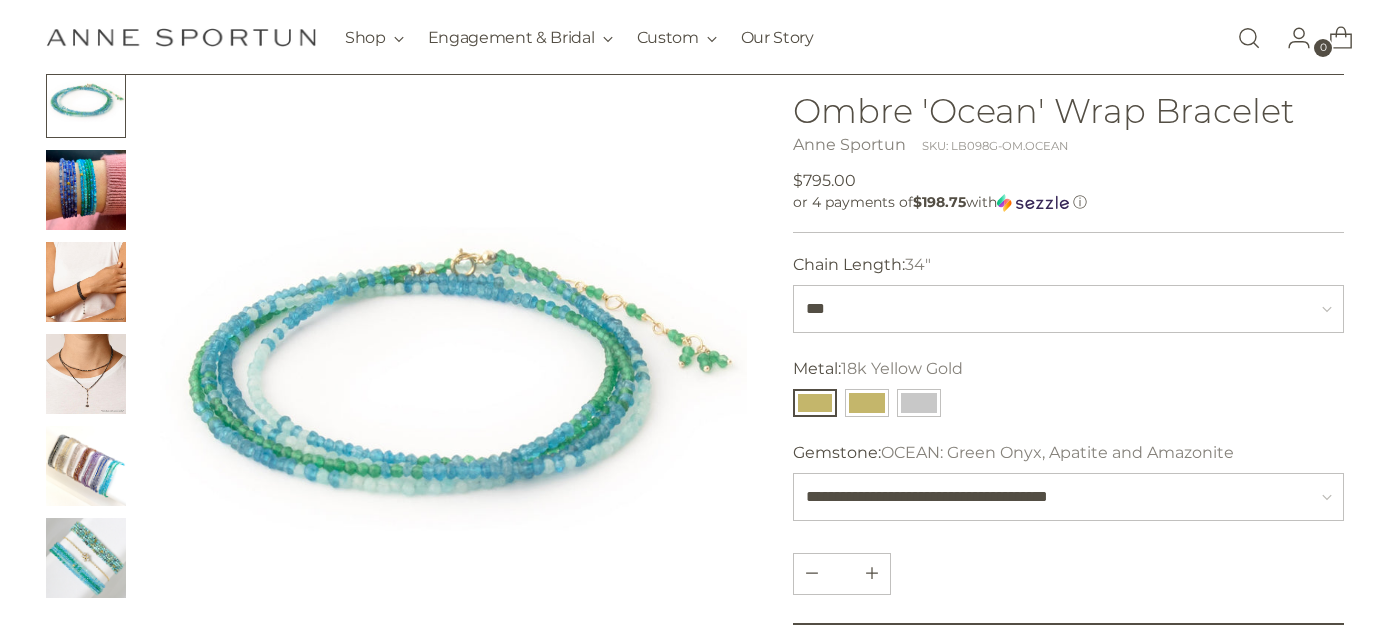 scroll, scrollTop: 175, scrollLeft: 0, axis: vertical 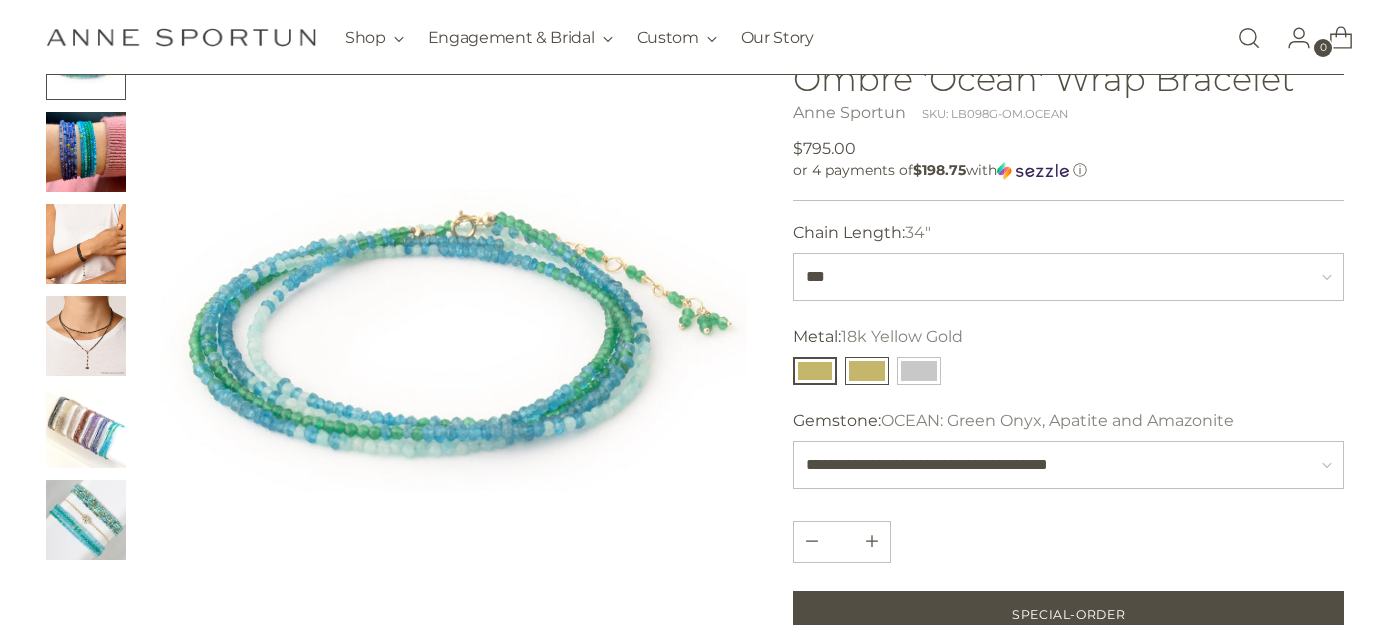click at bounding box center [867, 371] 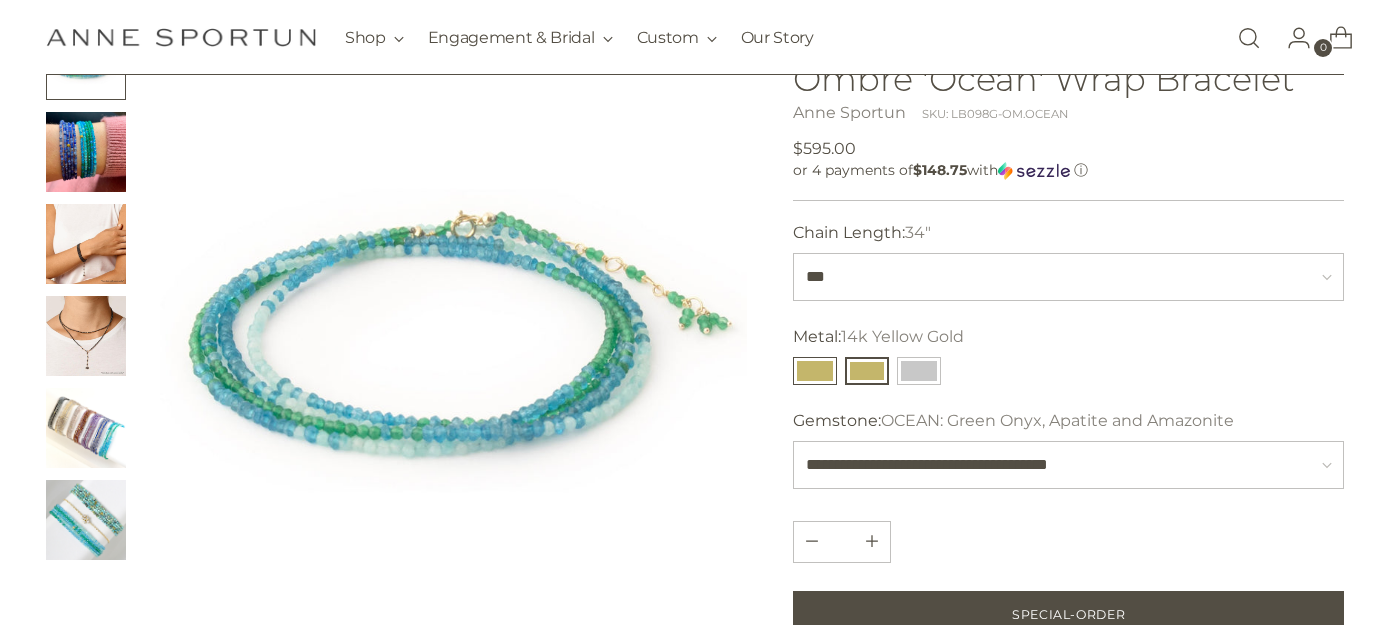 click at bounding box center (815, 371) 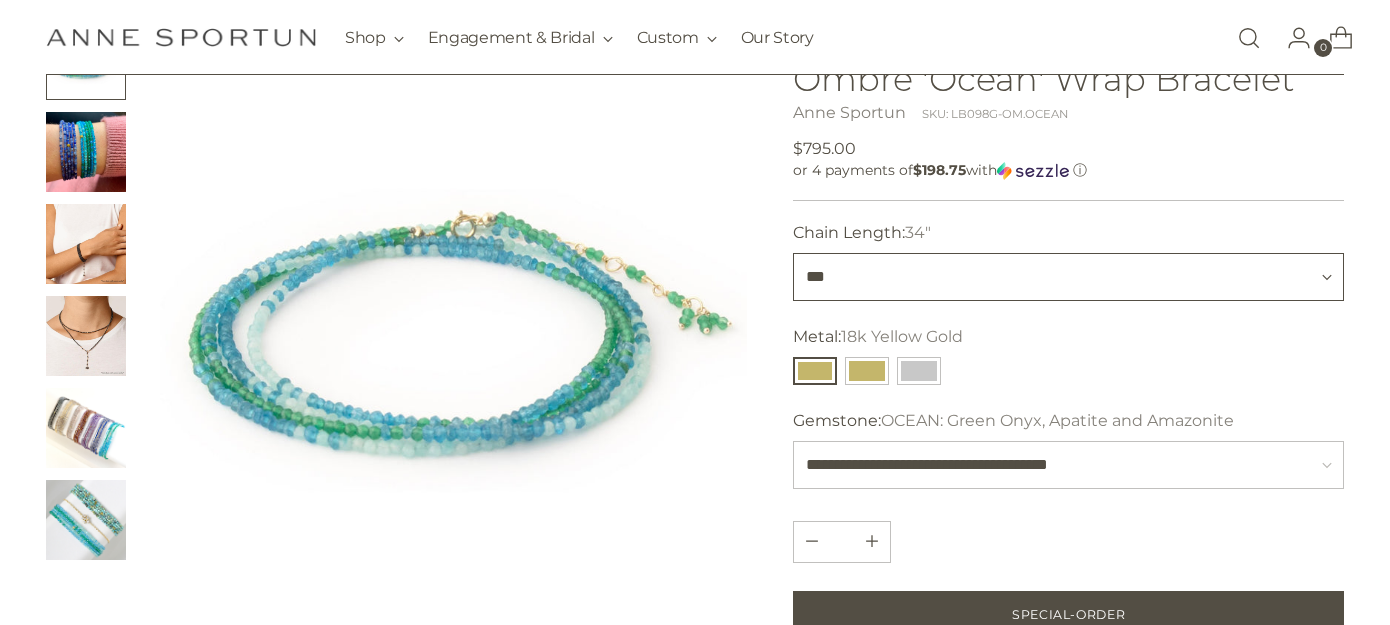 click on "*** *** ***" at bounding box center (1068, 277) 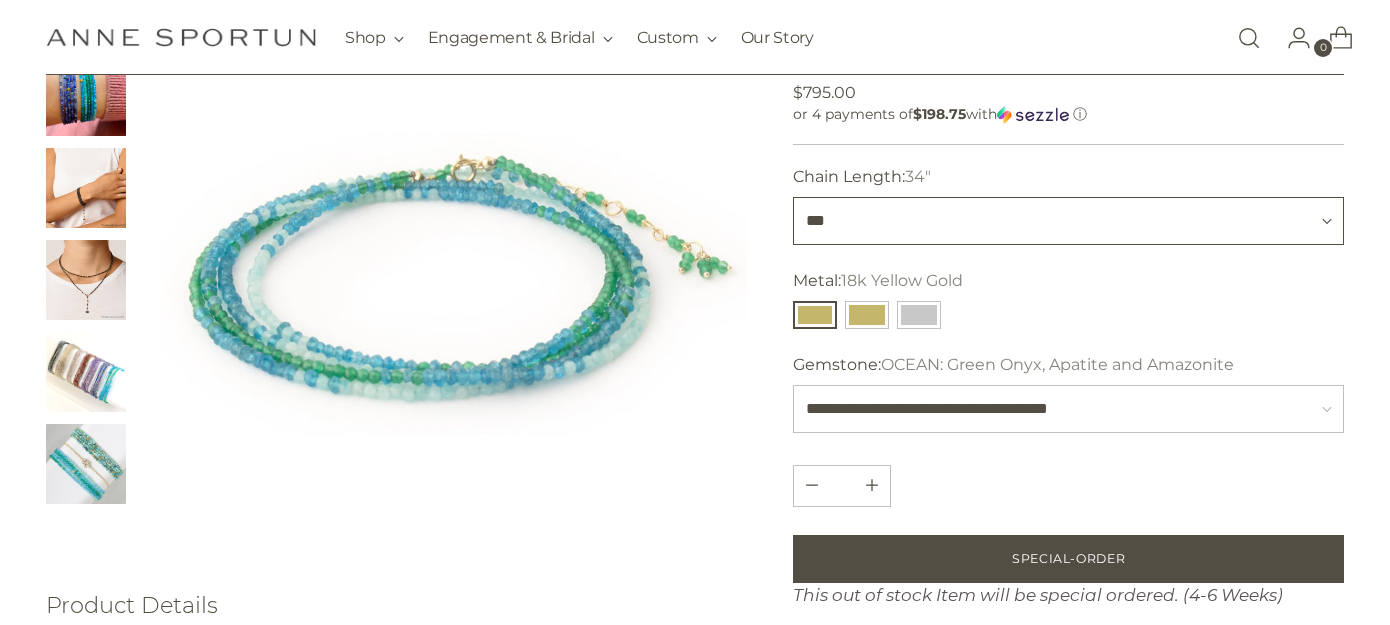 scroll, scrollTop: 82, scrollLeft: 0, axis: vertical 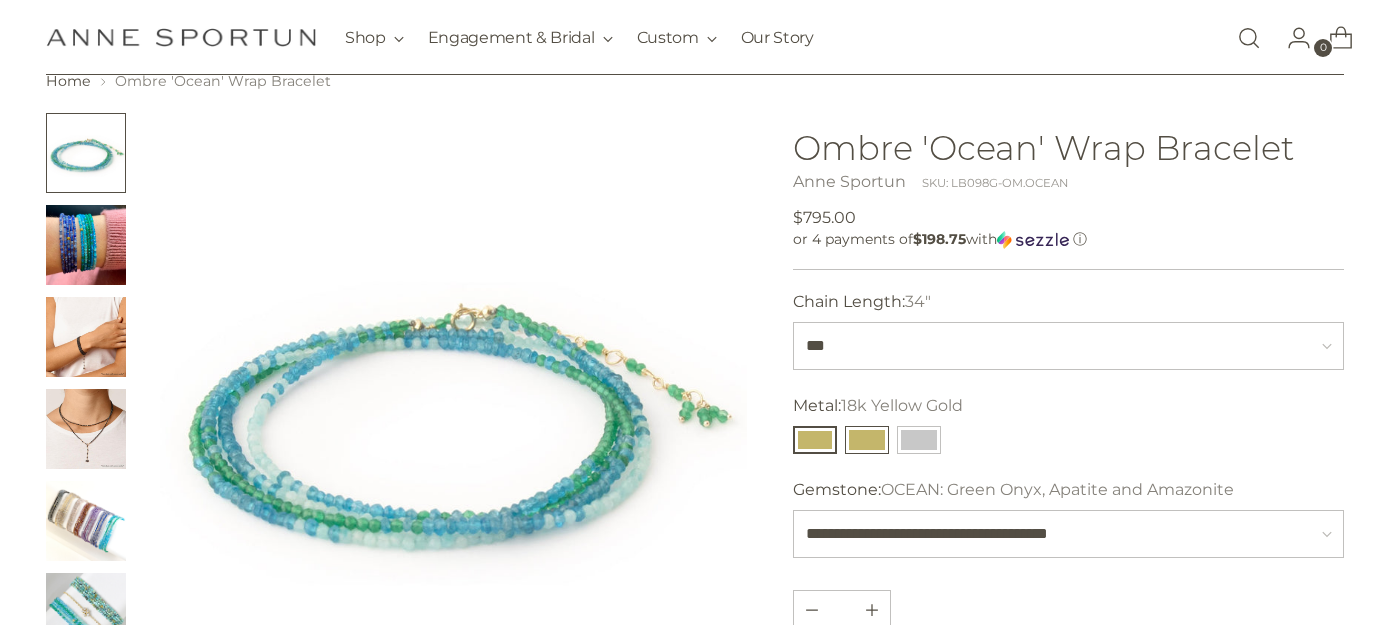 click at bounding box center (867, 440) 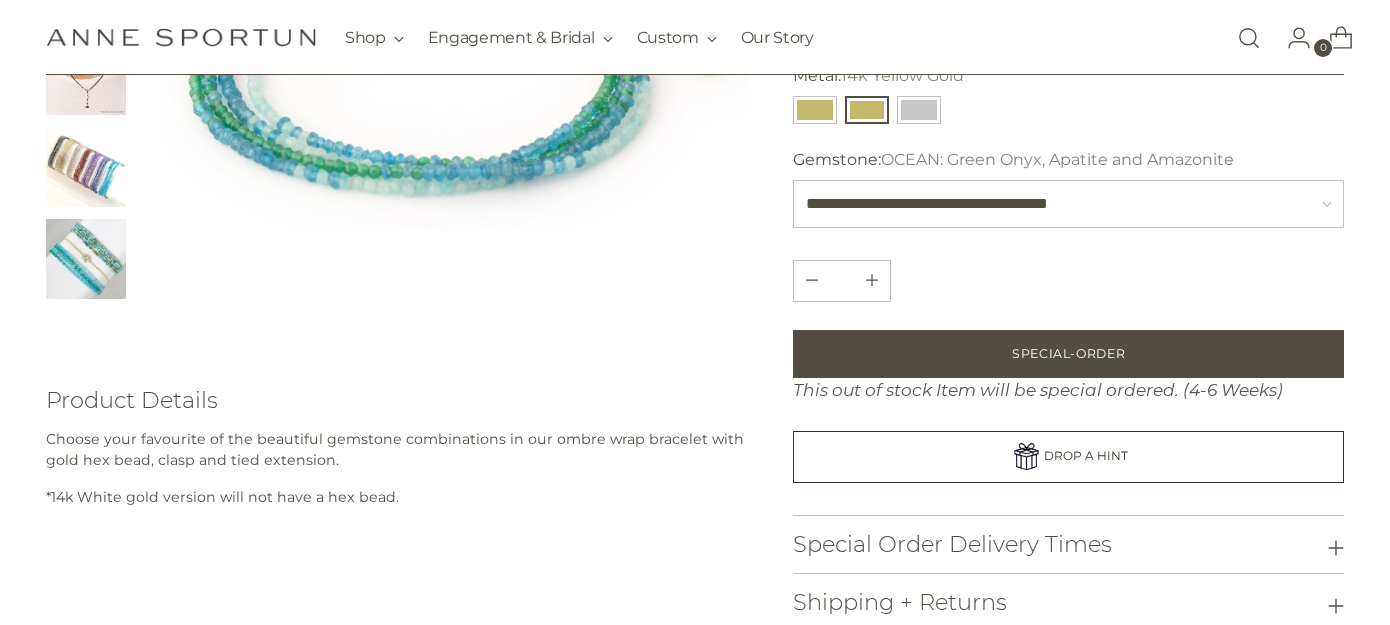 scroll, scrollTop: 162, scrollLeft: 0, axis: vertical 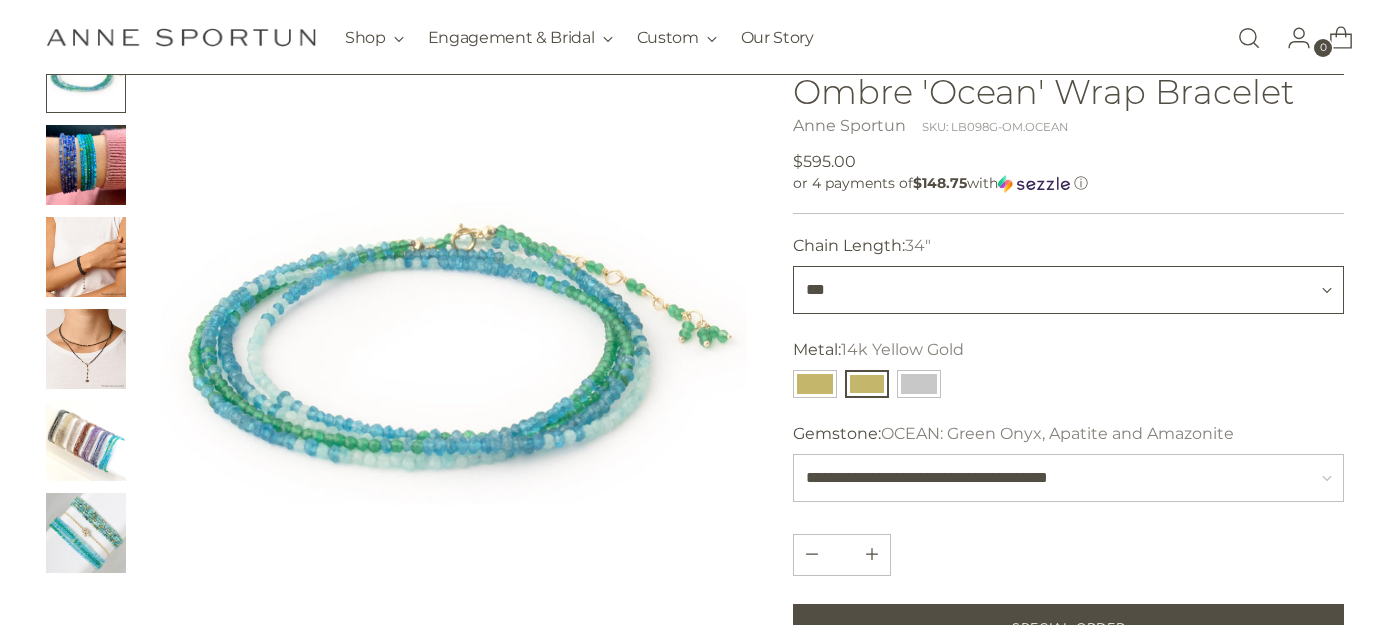 click on "*** *** ***" at bounding box center [1068, 290] 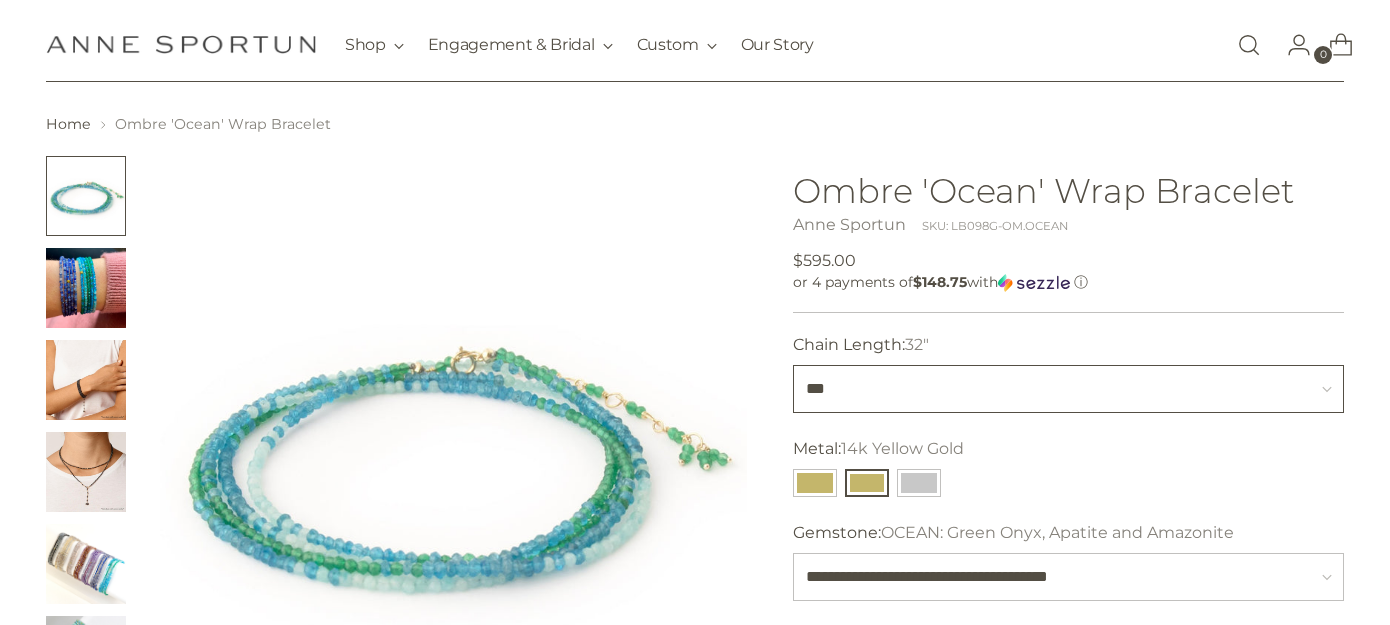 scroll, scrollTop: 0, scrollLeft: 0, axis: both 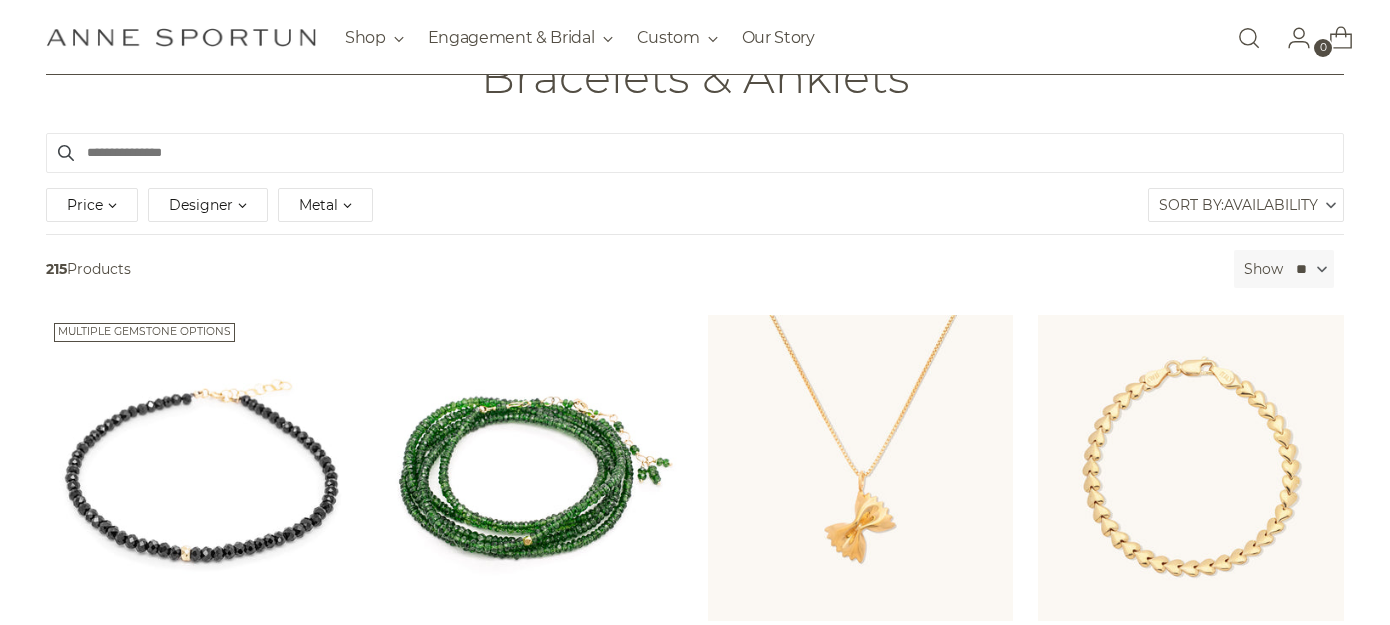 click on "Availability" at bounding box center [1271, 205] 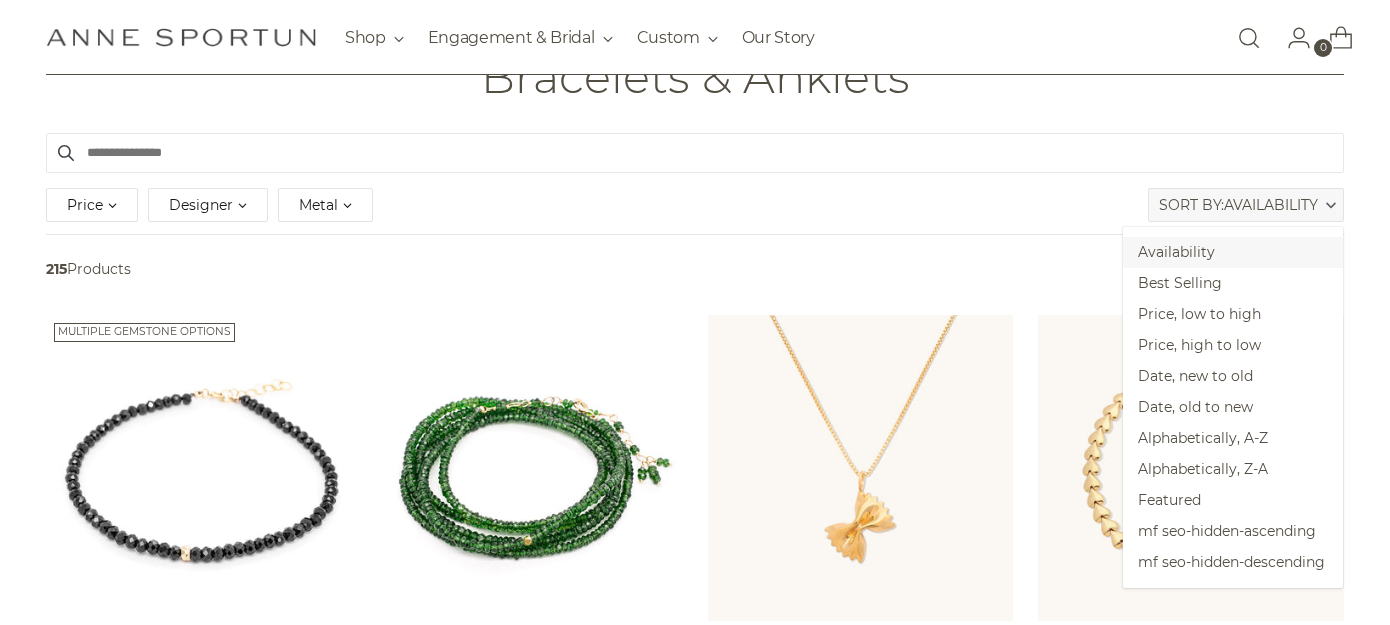 click on "Availability" at bounding box center (1233, 252) 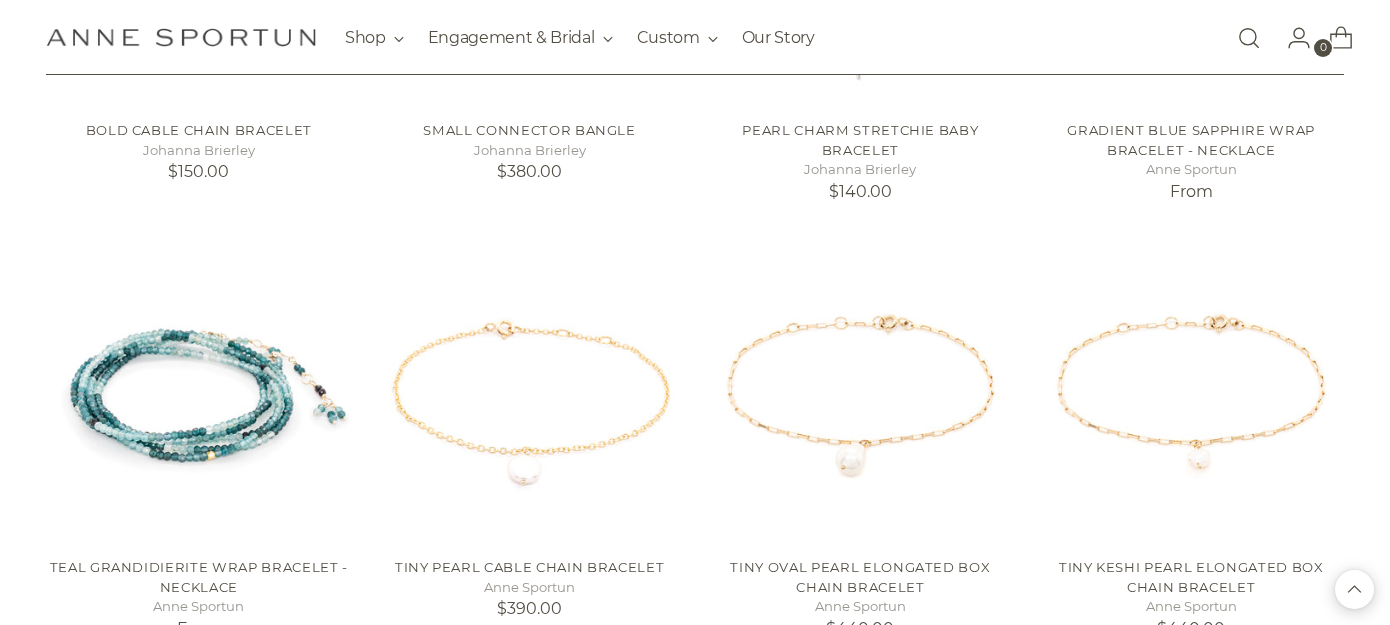 scroll, scrollTop: 1680, scrollLeft: 0, axis: vertical 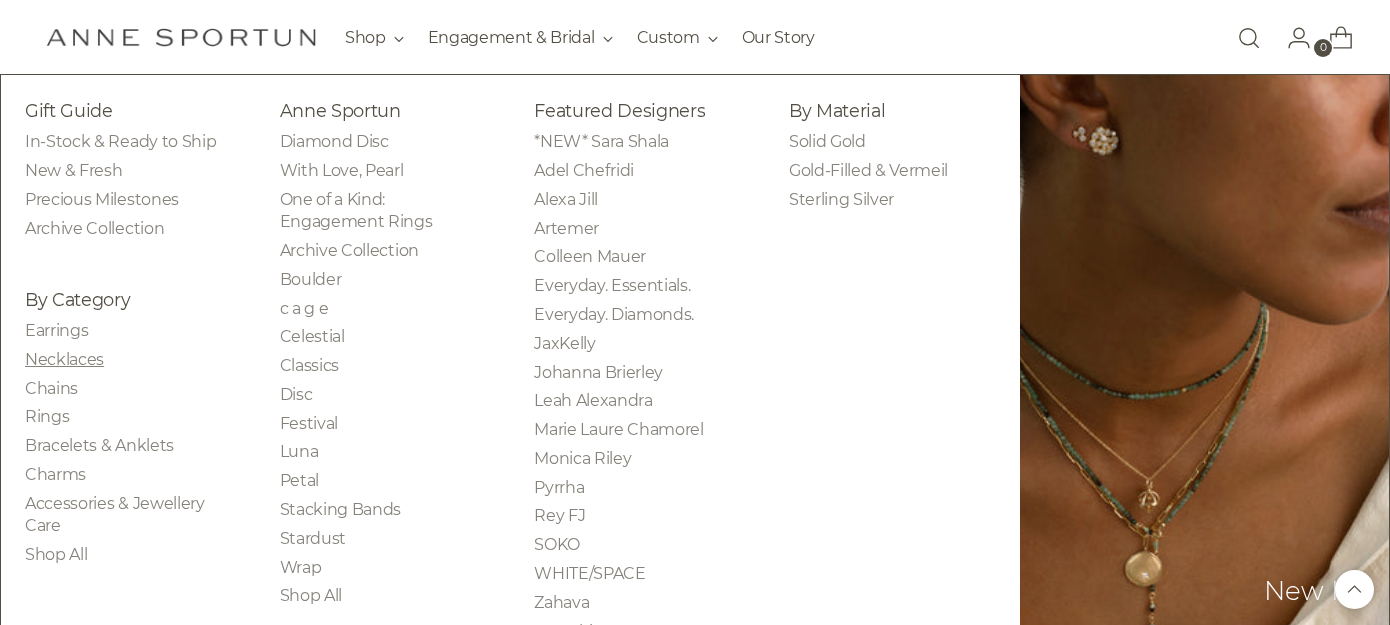 click on "Necklaces" at bounding box center (64, 359) 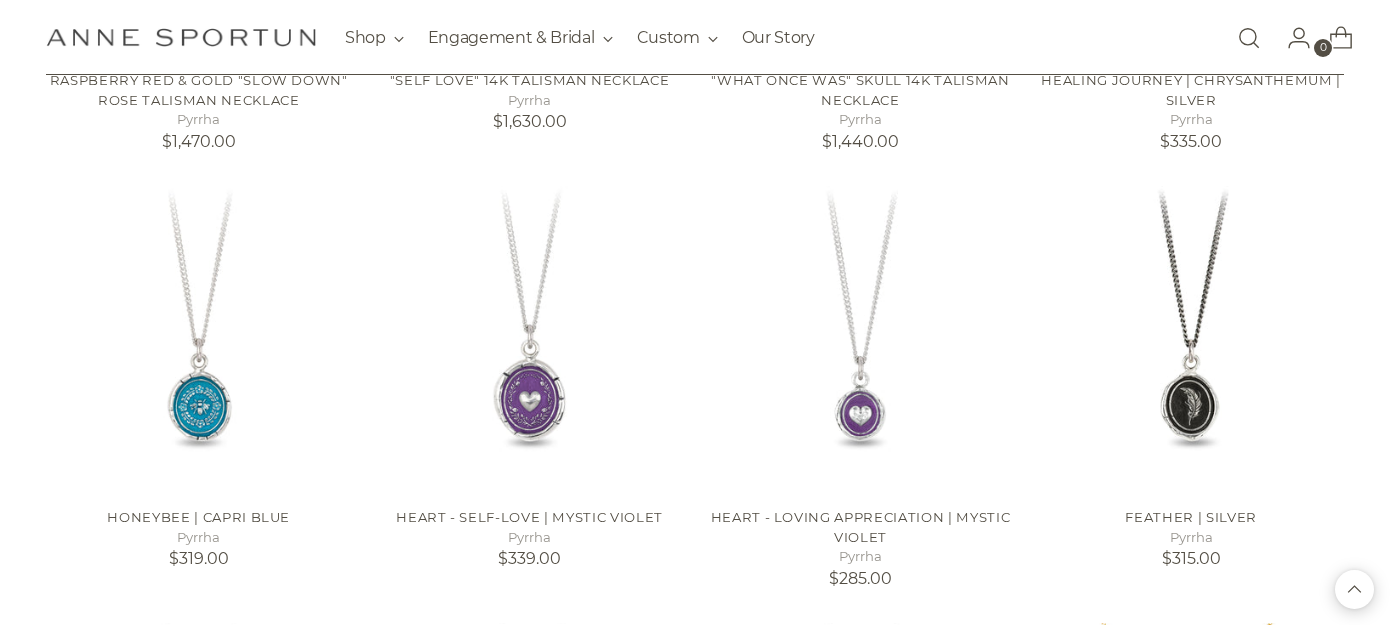 scroll, scrollTop: 1325, scrollLeft: 0, axis: vertical 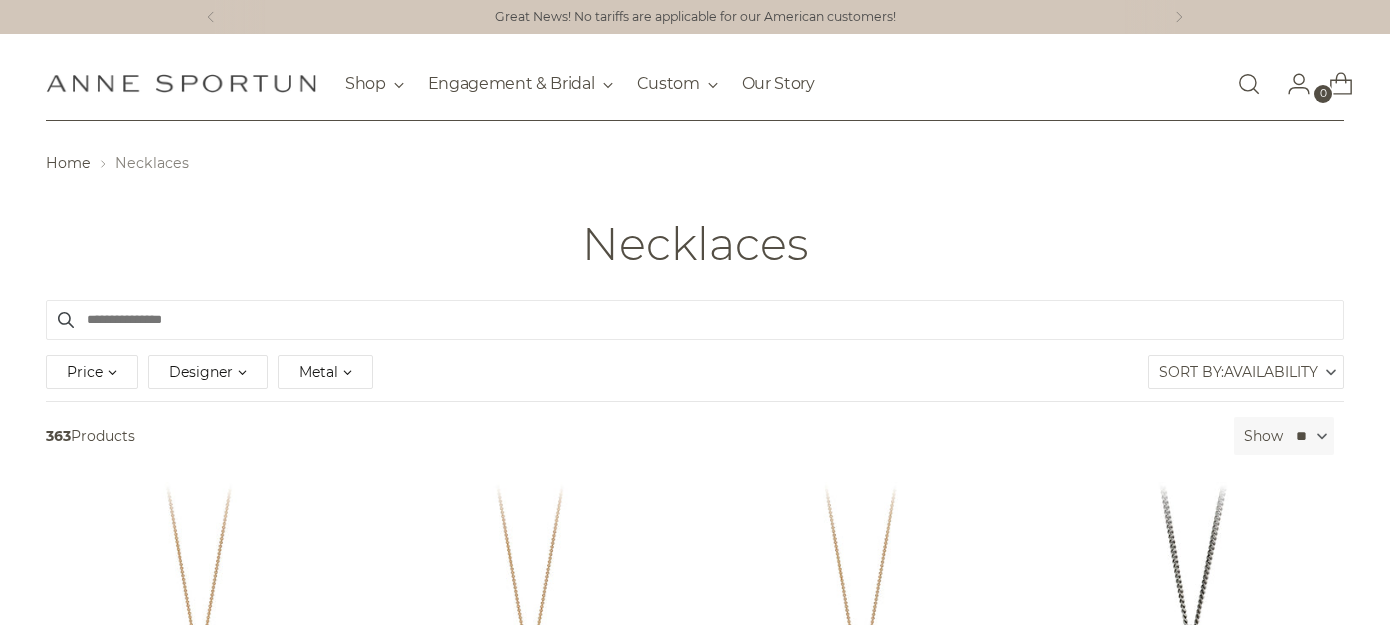 click on "Availability" at bounding box center [1271, 372] 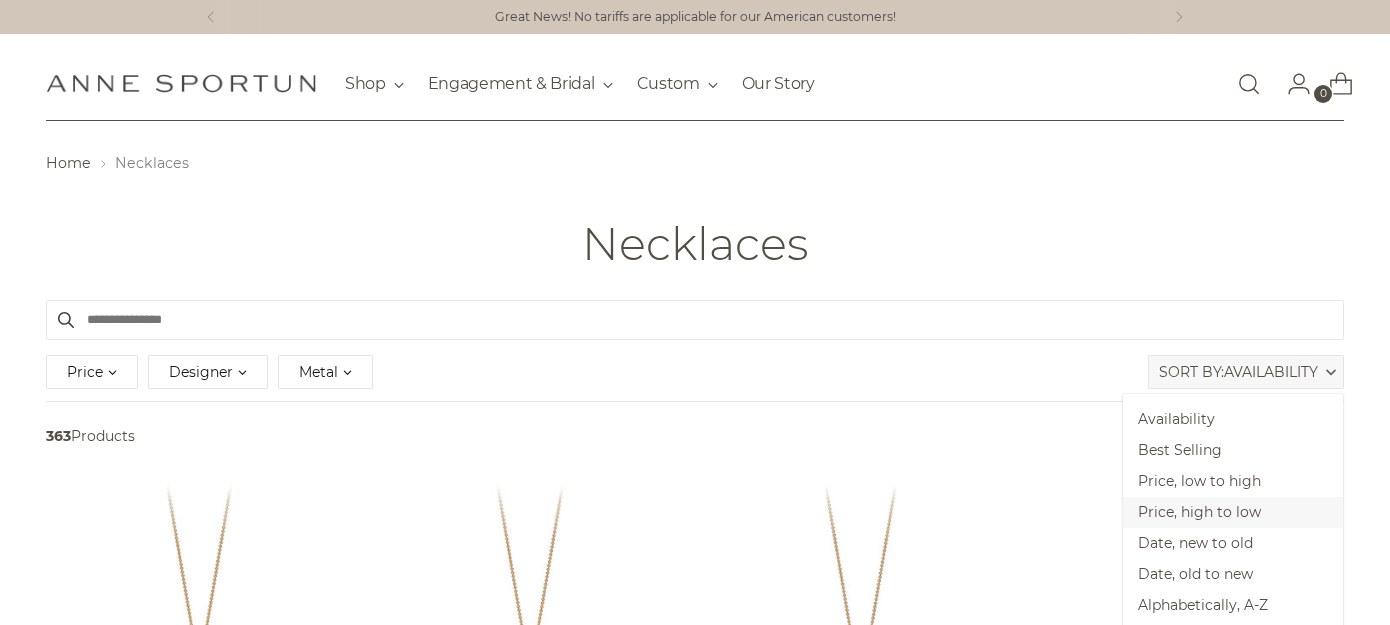 click on "Price, high to low" at bounding box center (1233, 512) 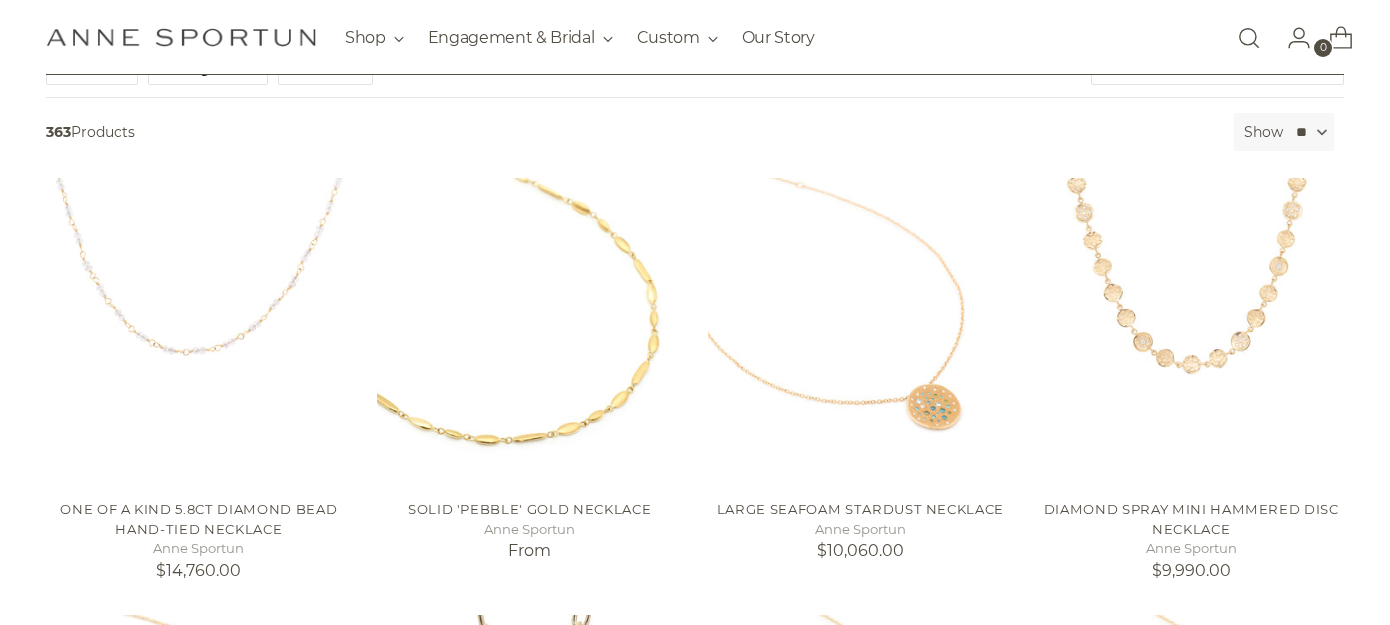 scroll, scrollTop: 304, scrollLeft: 0, axis: vertical 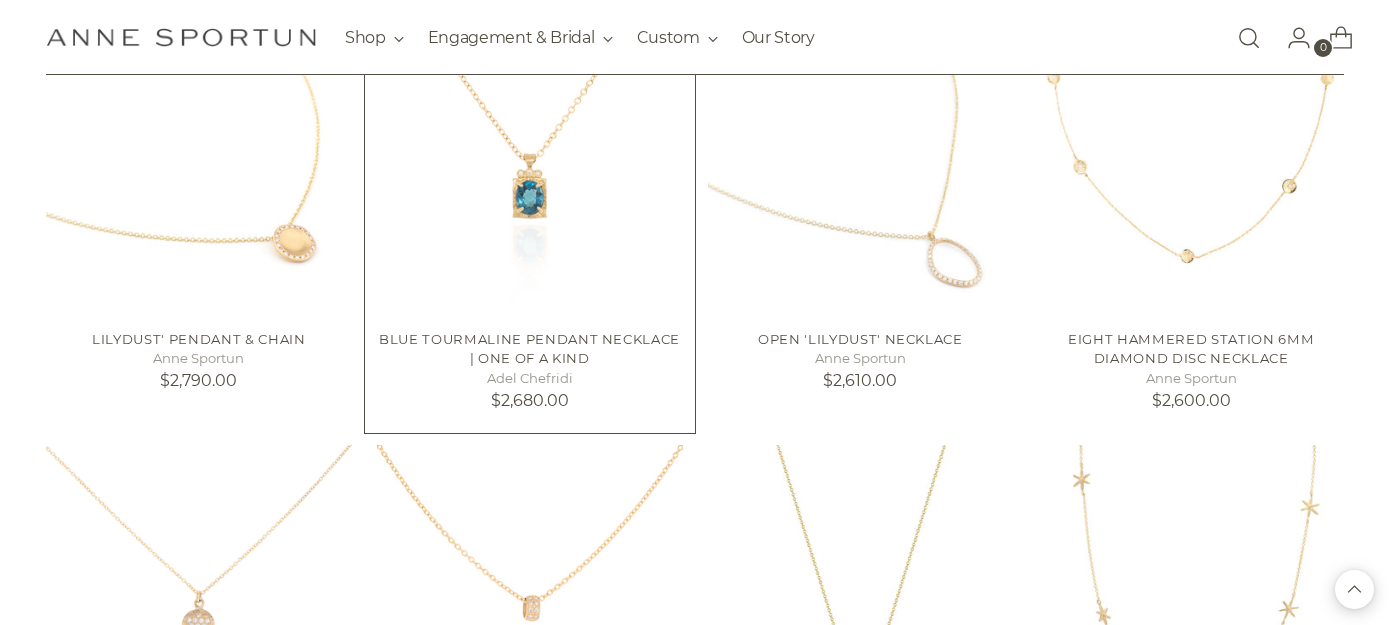 click at bounding box center [530, 161] 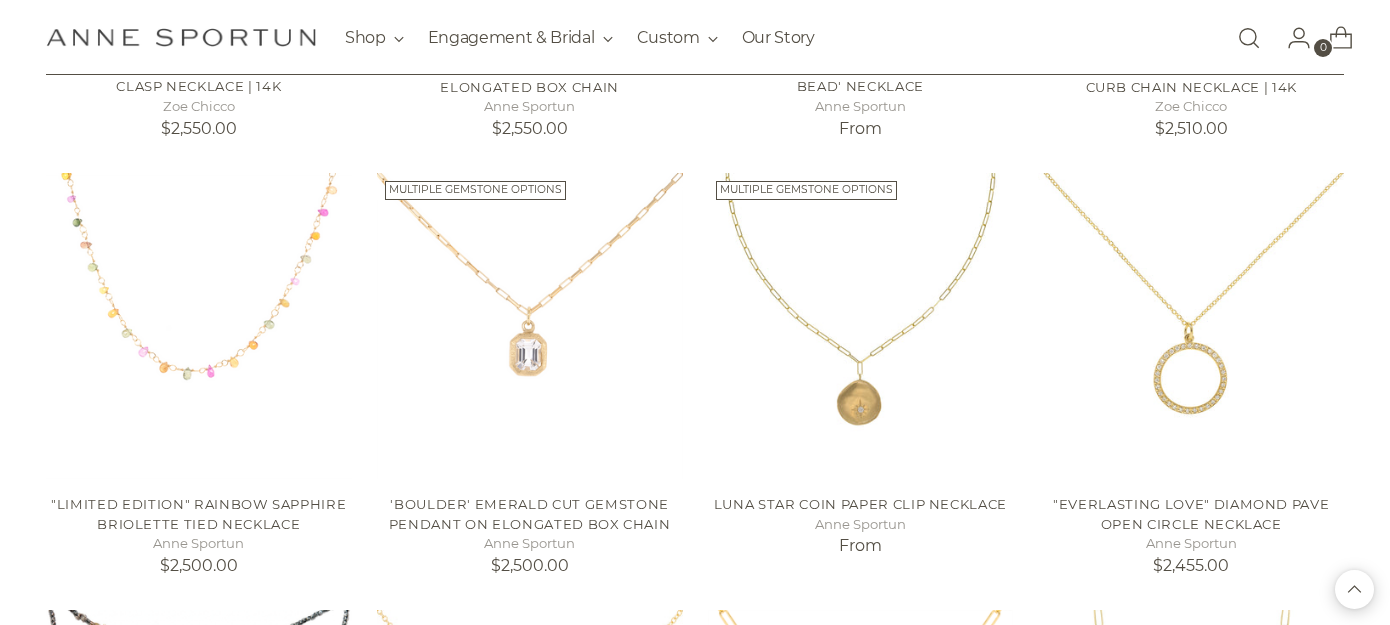 scroll, scrollTop: 6468, scrollLeft: 0, axis: vertical 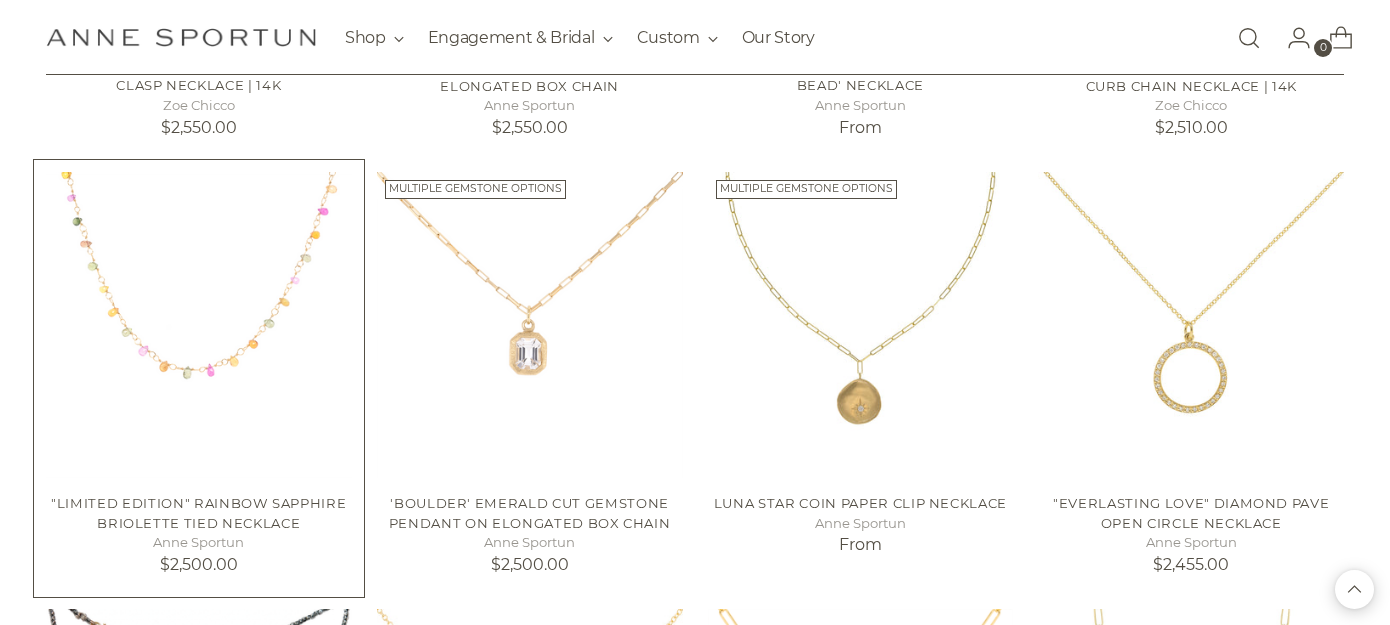 click at bounding box center (0, 0) 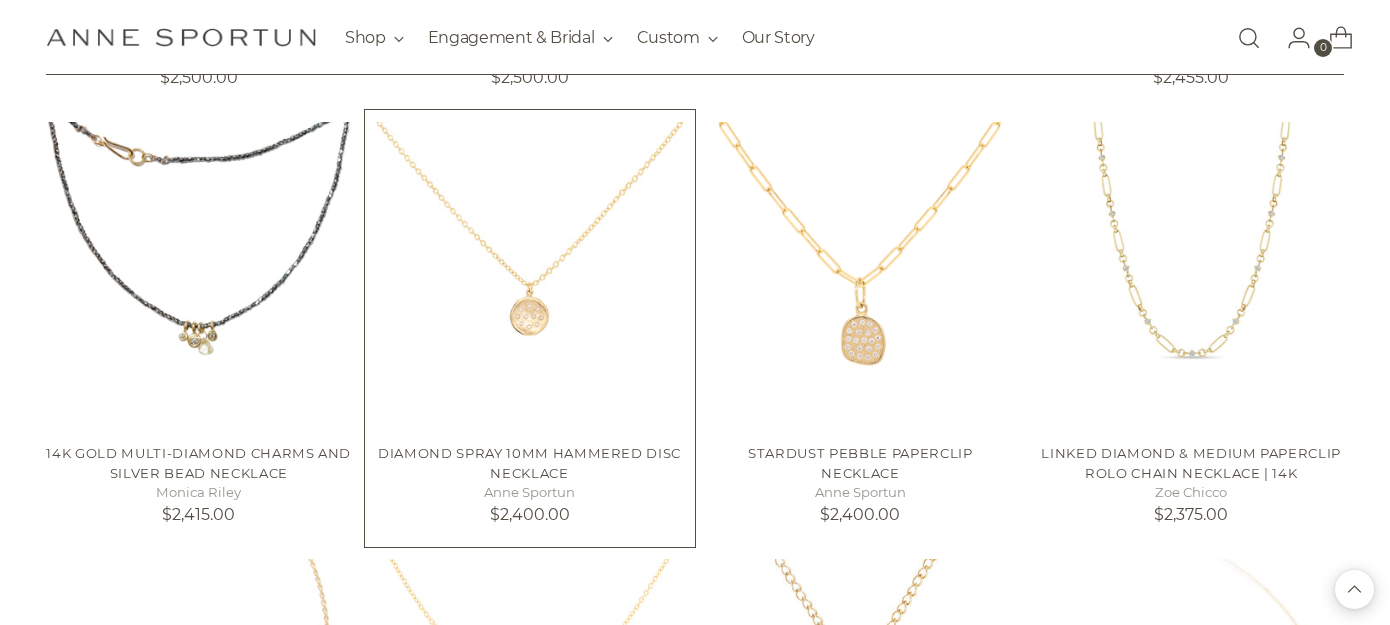 scroll, scrollTop: 6950, scrollLeft: 0, axis: vertical 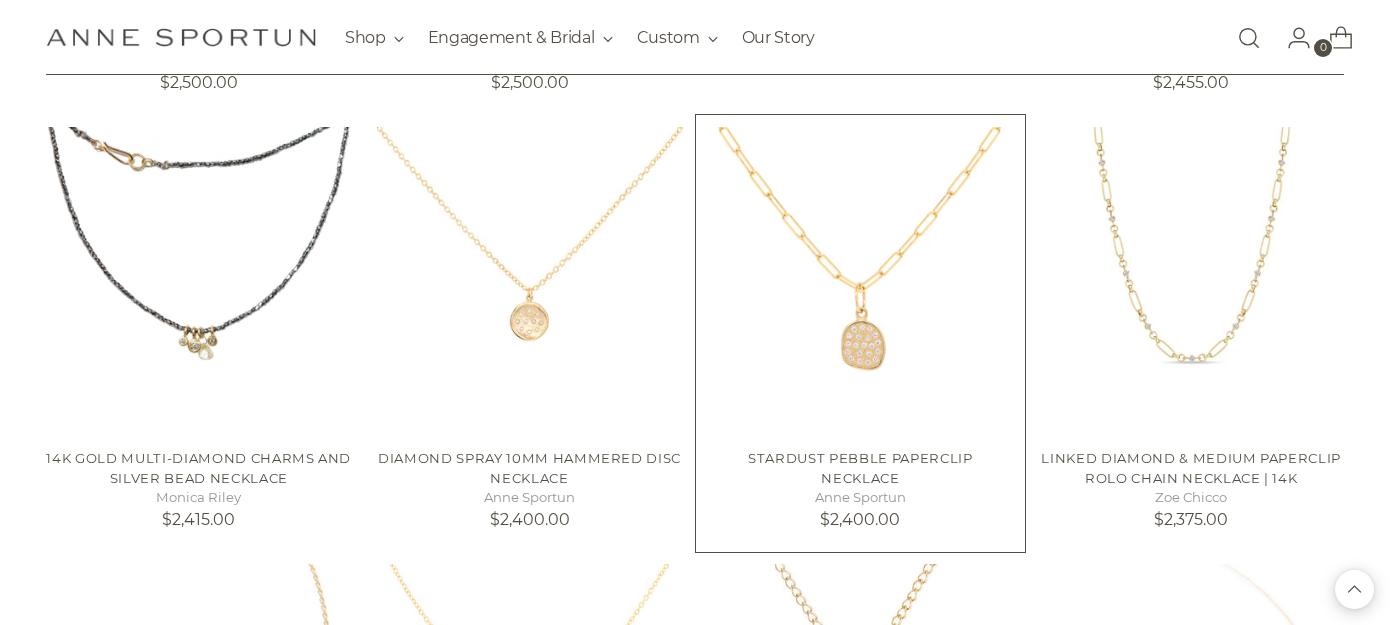 click at bounding box center (0, 0) 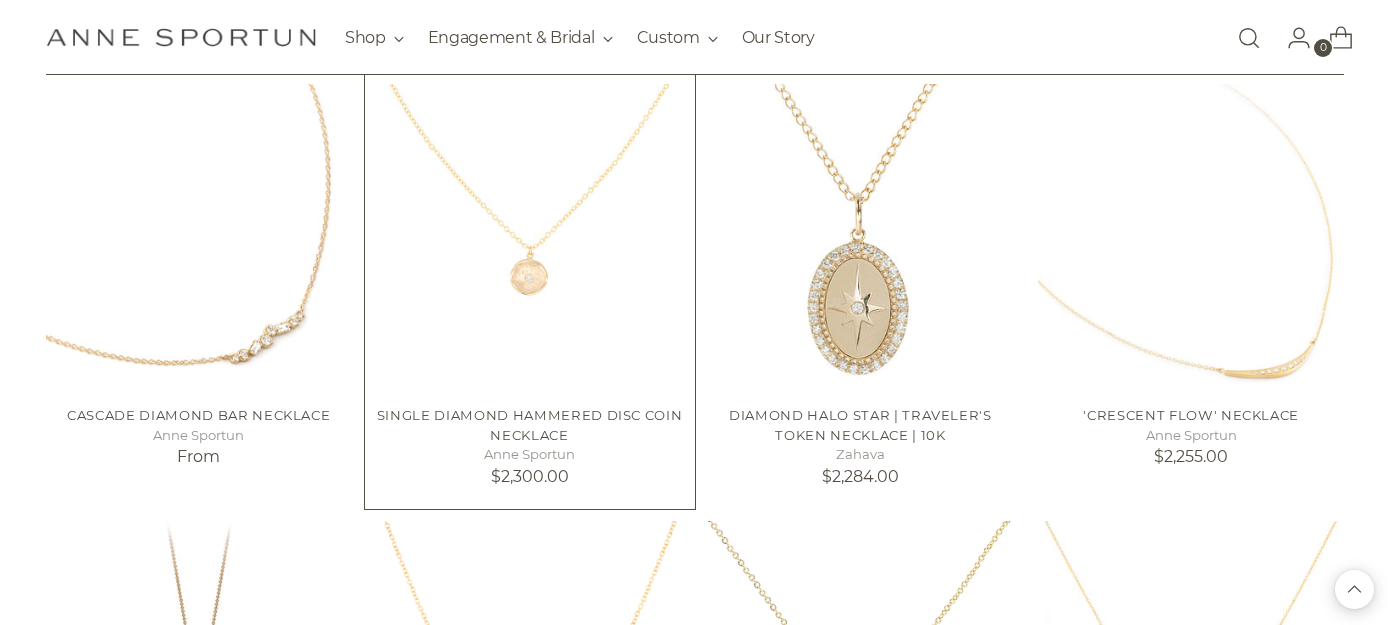 scroll, scrollTop: 7435, scrollLeft: 0, axis: vertical 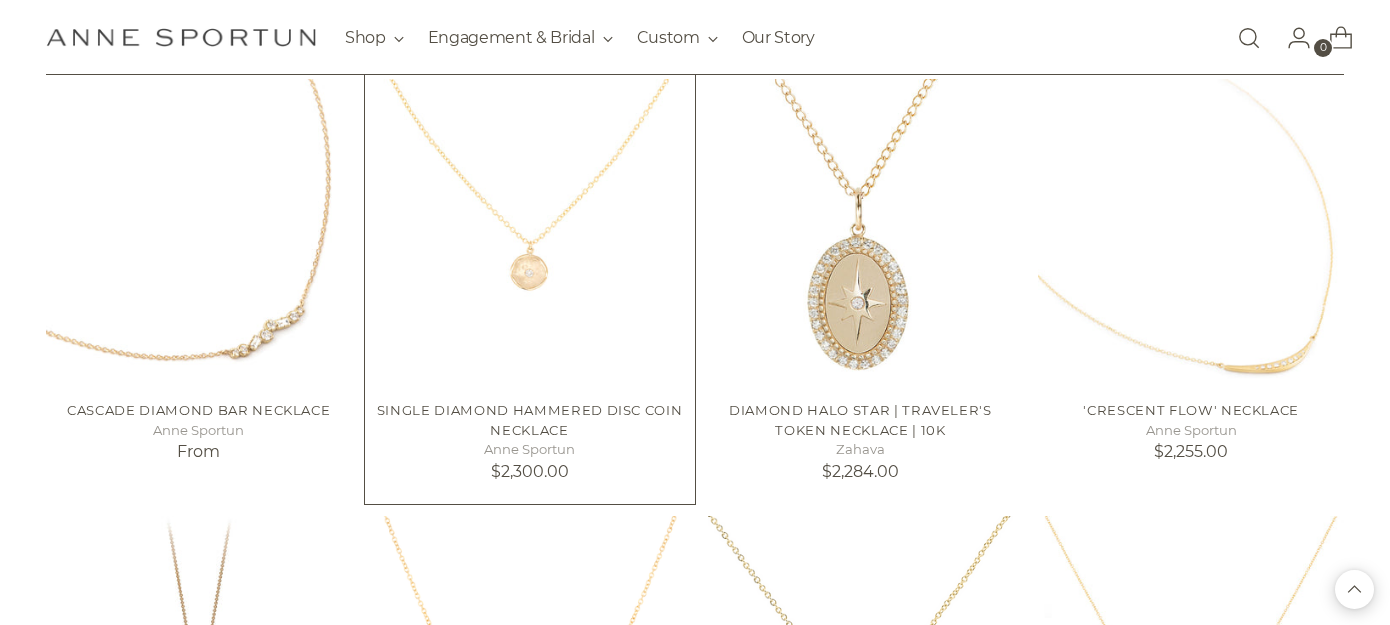 click at bounding box center (0, 0) 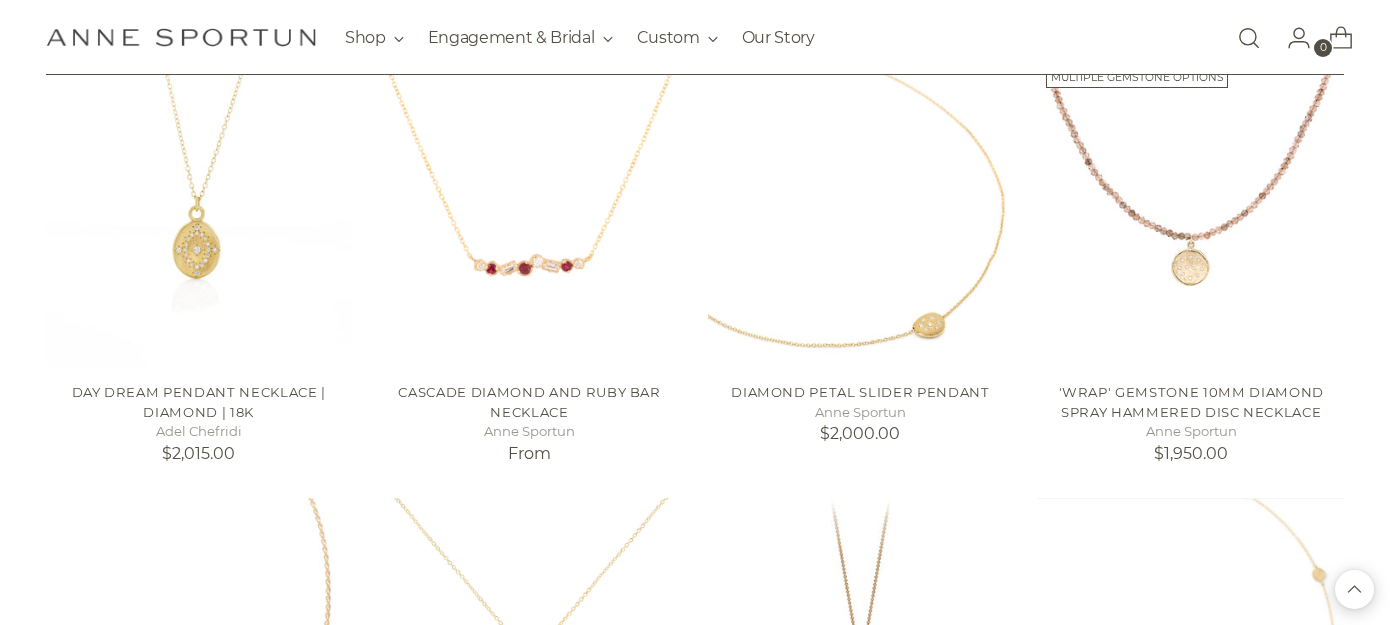 scroll, scrollTop: 8931, scrollLeft: 0, axis: vertical 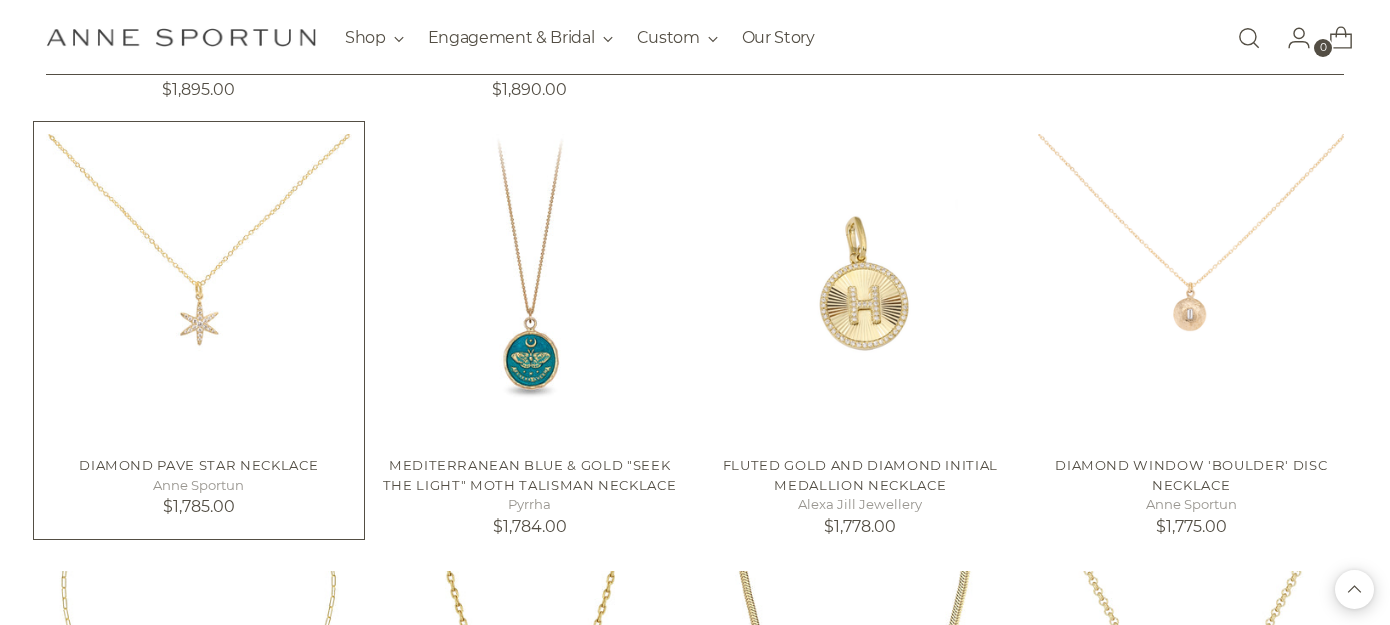 click at bounding box center [0, 0] 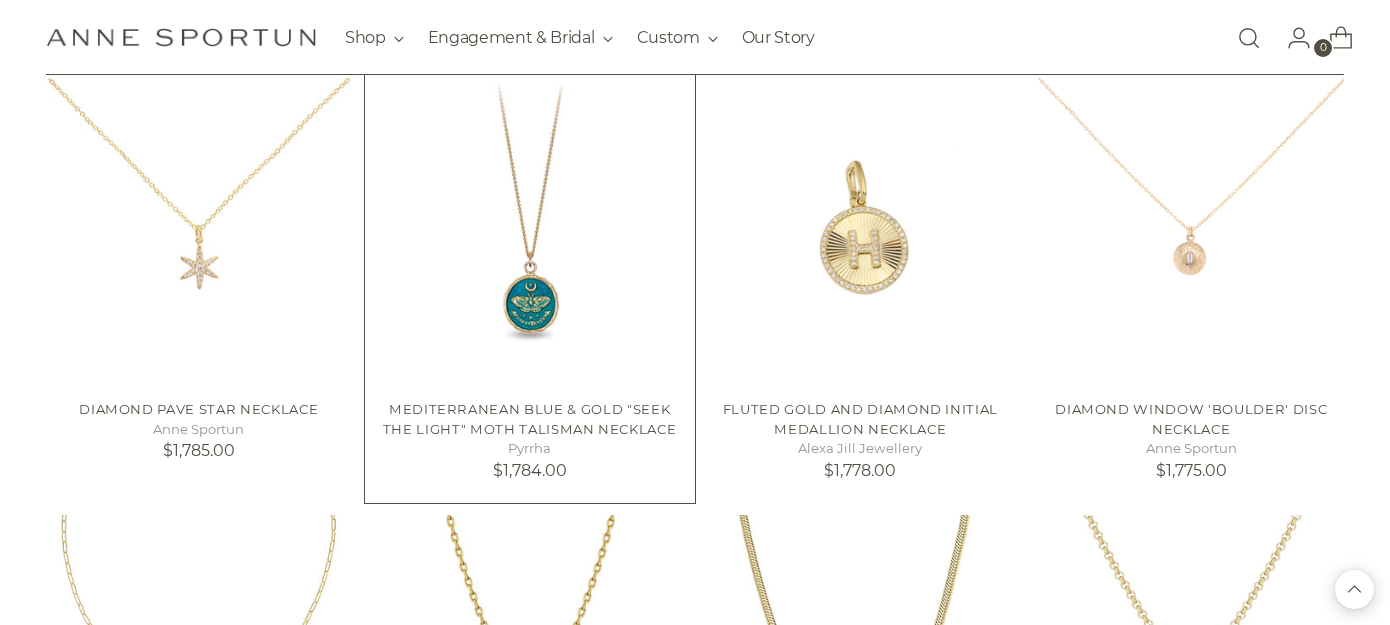 scroll, scrollTop: 10344, scrollLeft: 0, axis: vertical 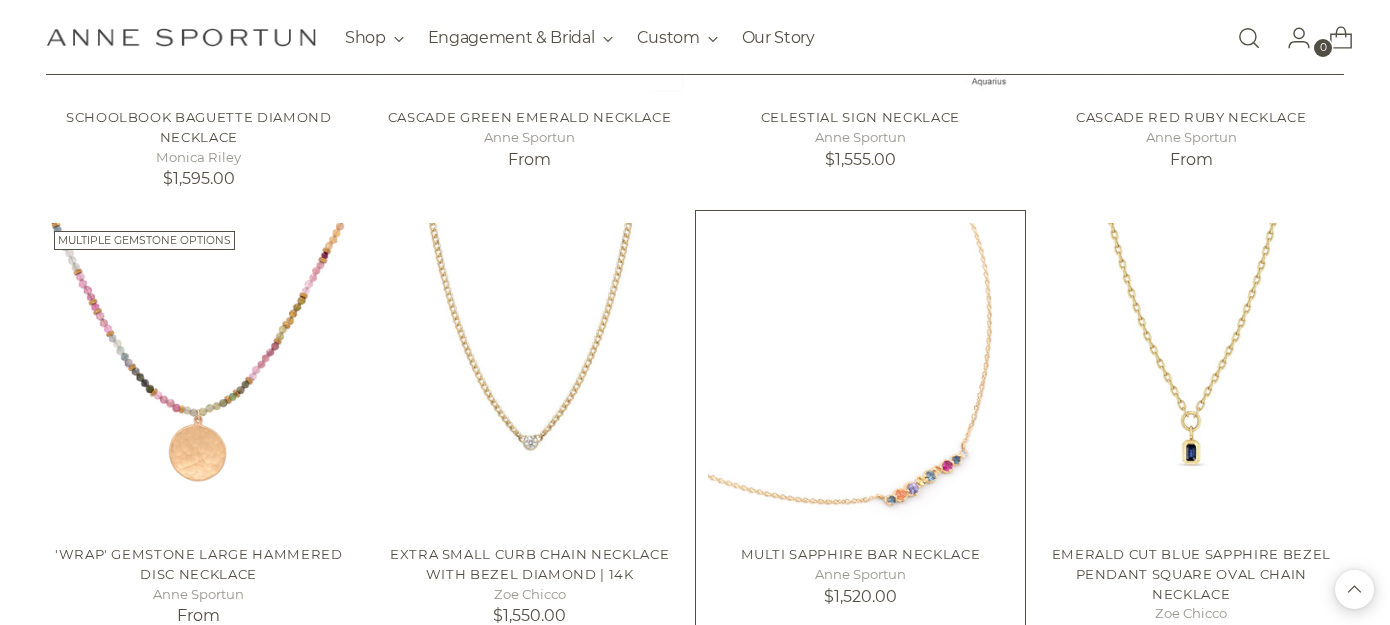 click at bounding box center (0, 0) 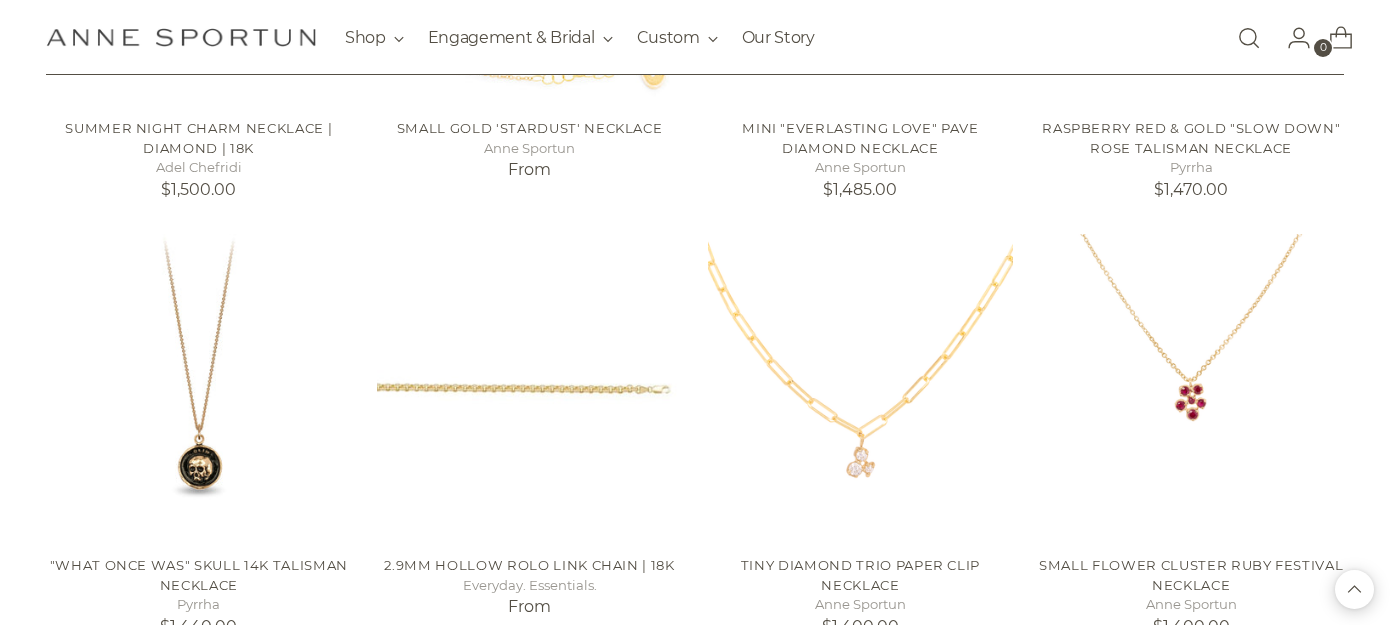 scroll, scrollTop: 13859, scrollLeft: 0, axis: vertical 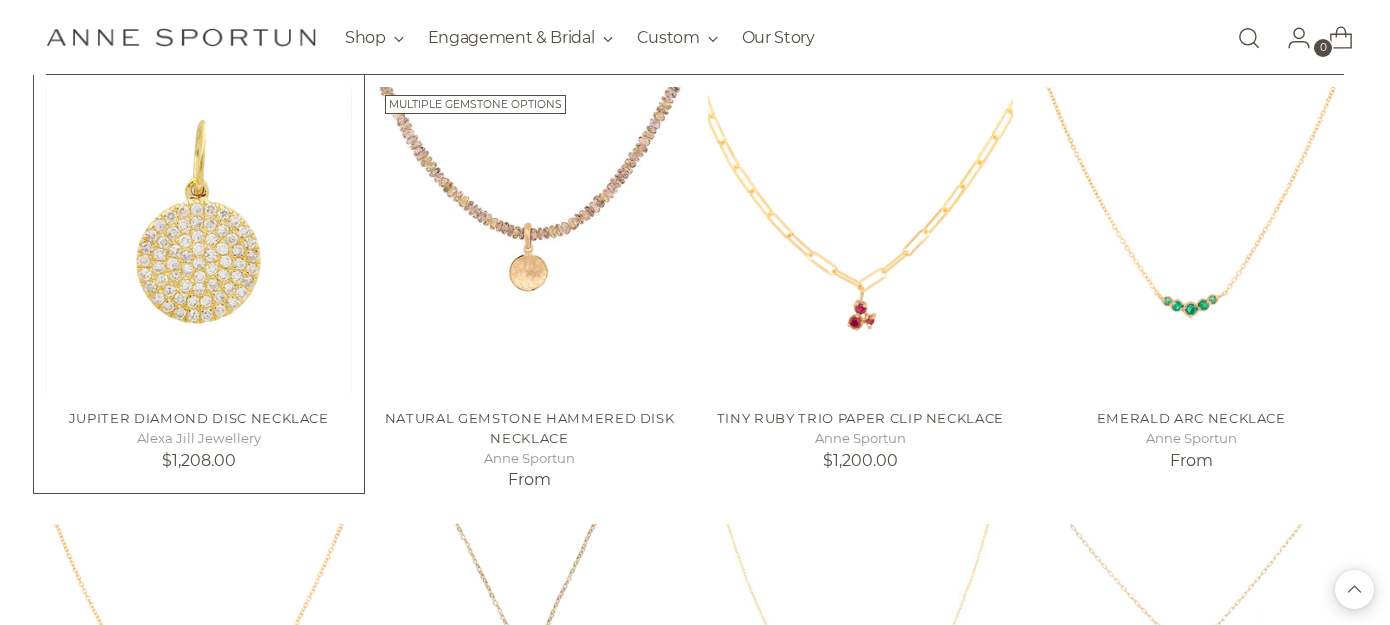 click at bounding box center (0, 0) 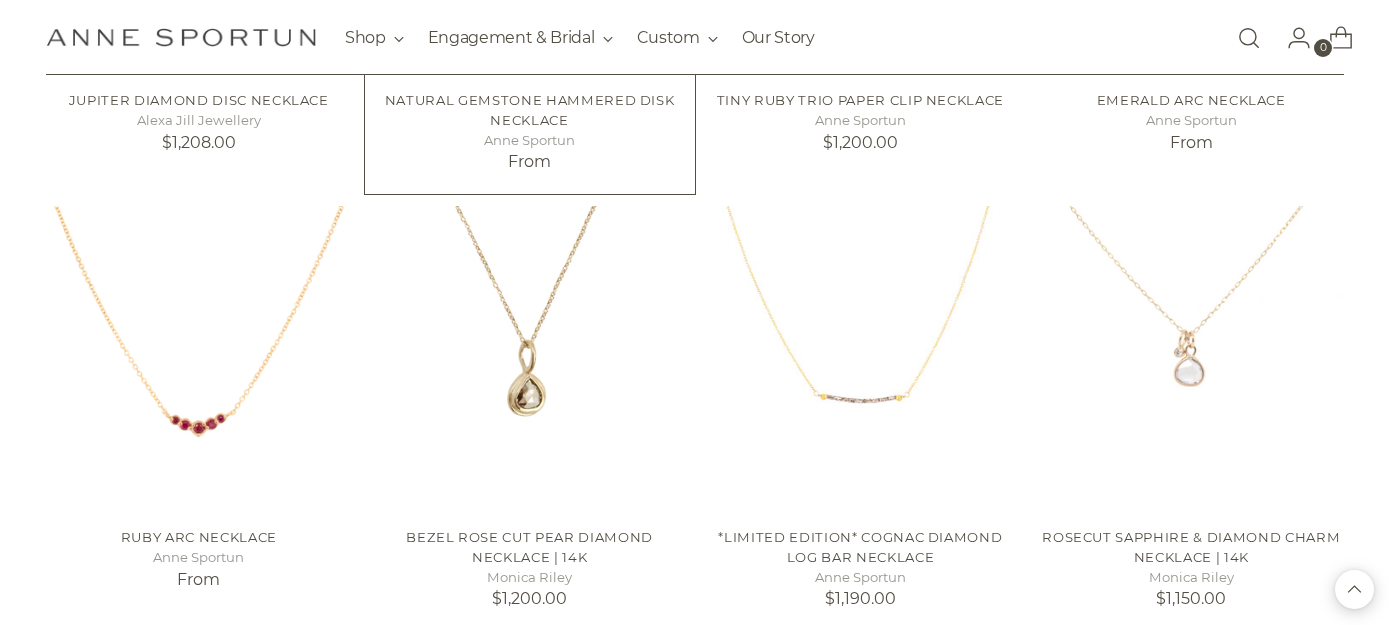 scroll, scrollTop: 17395, scrollLeft: 0, axis: vertical 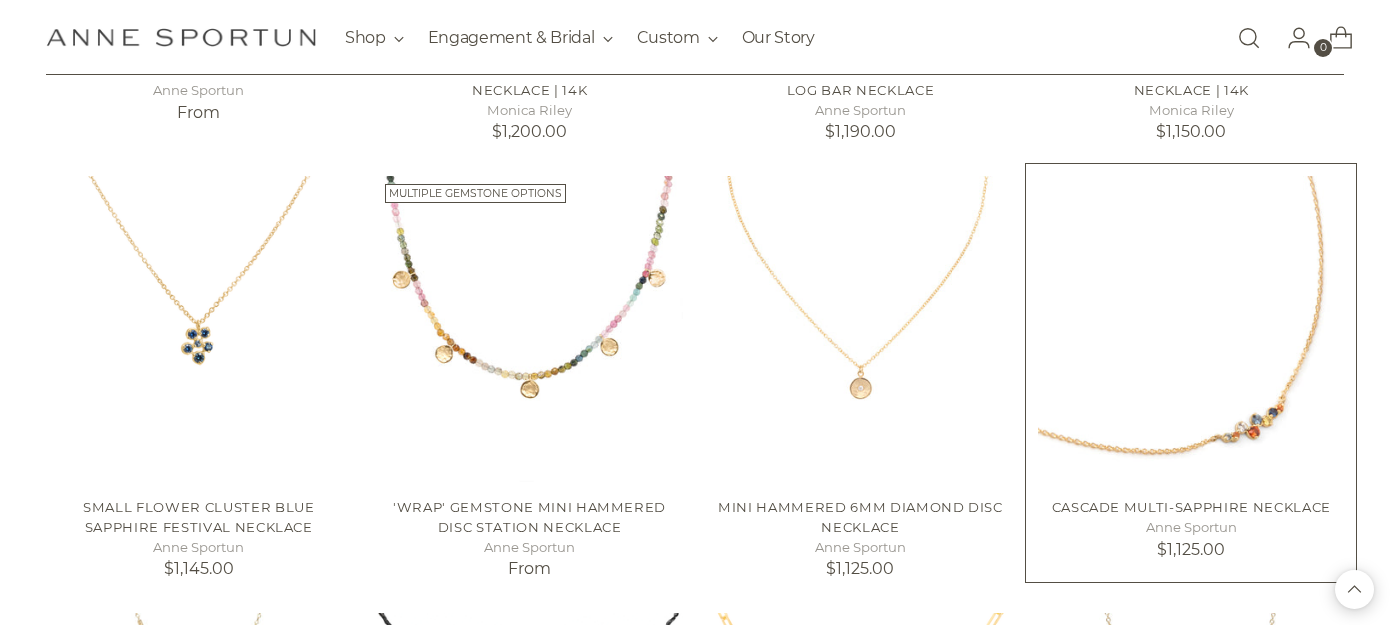 click at bounding box center (0, 0) 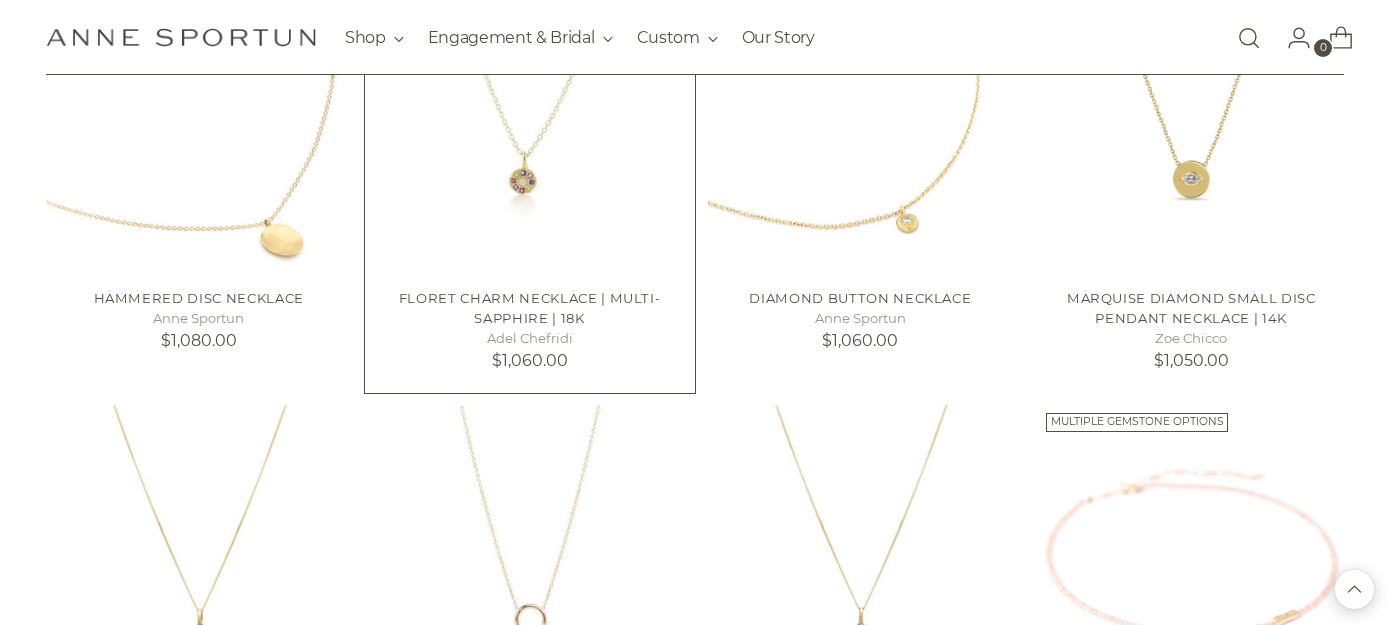 scroll, scrollTop: 18762, scrollLeft: 0, axis: vertical 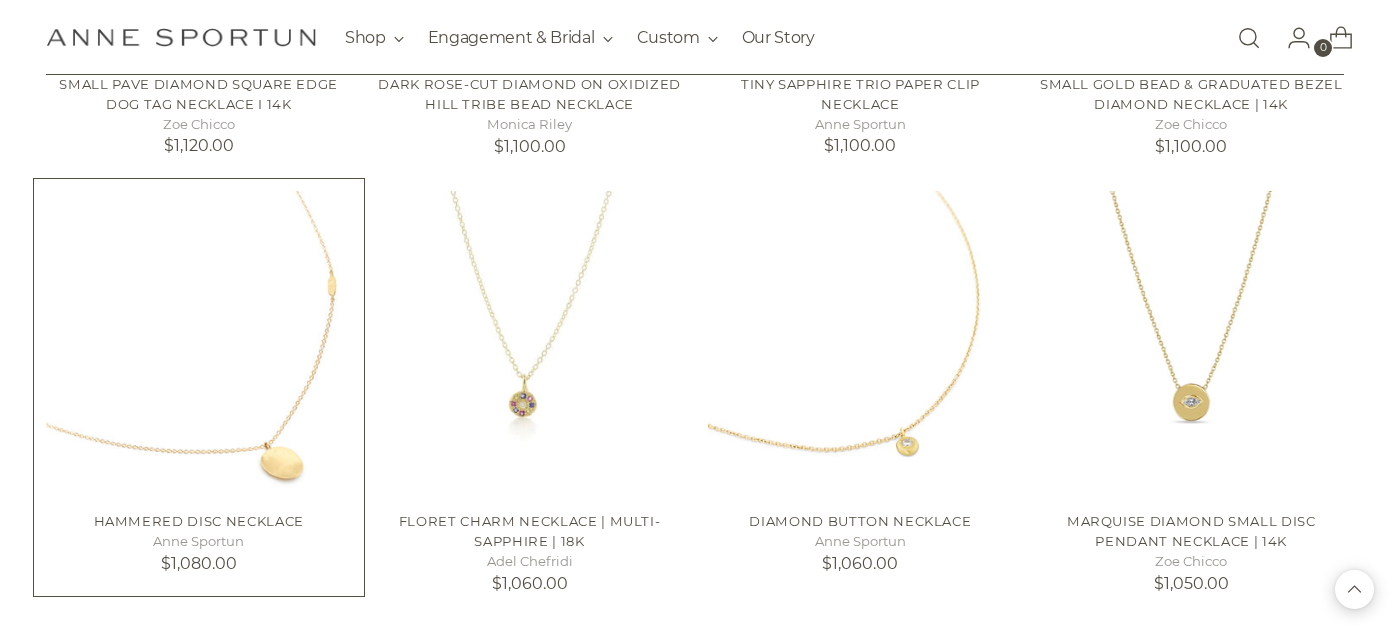 click at bounding box center [0, 0] 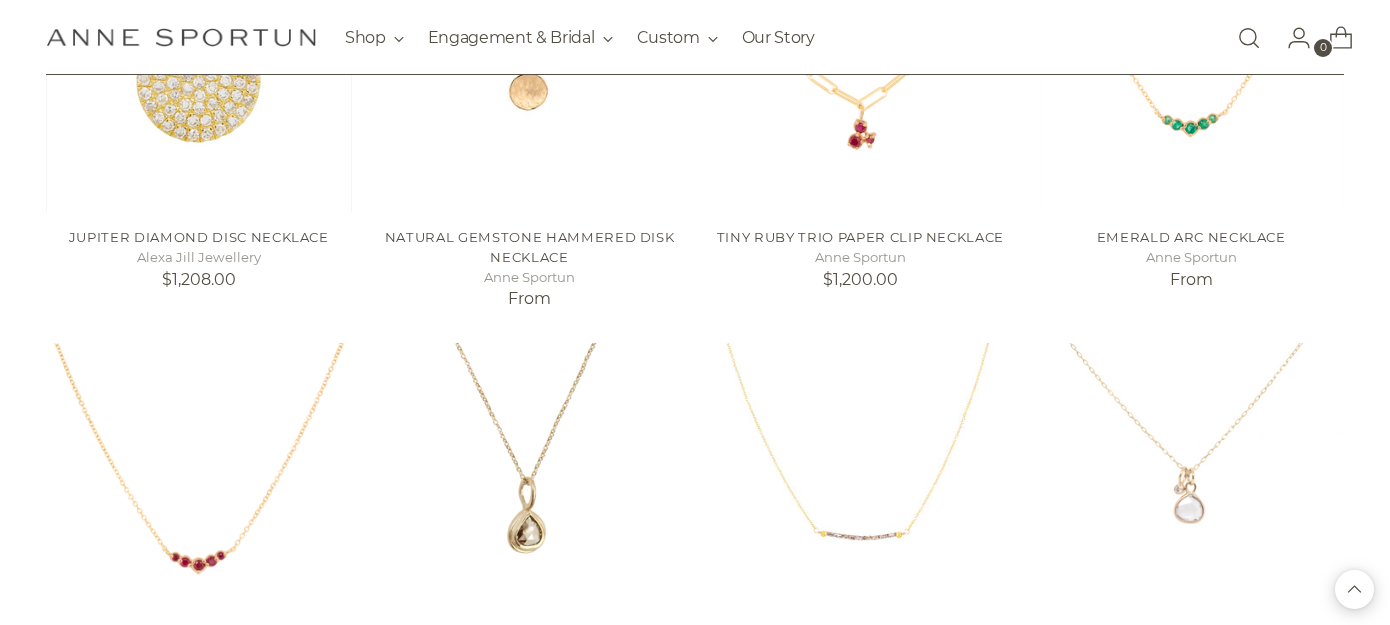 scroll, scrollTop: 16799, scrollLeft: 0, axis: vertical 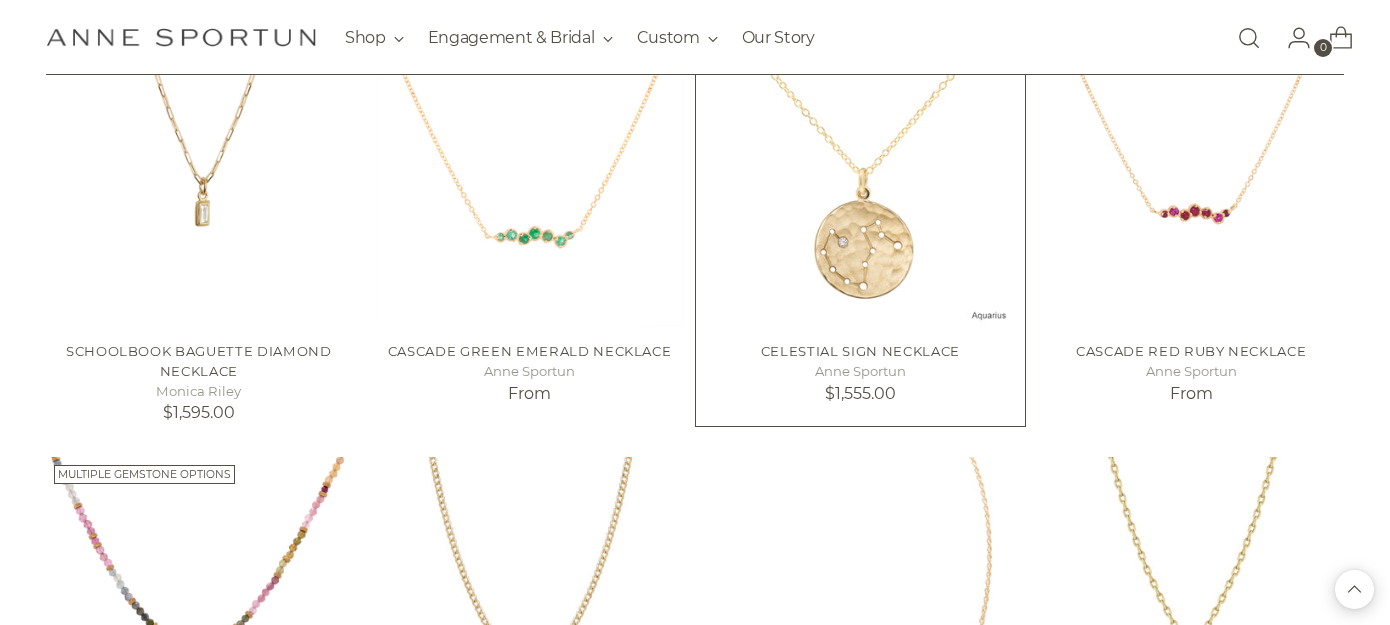 click at bounding box center [0, 0] 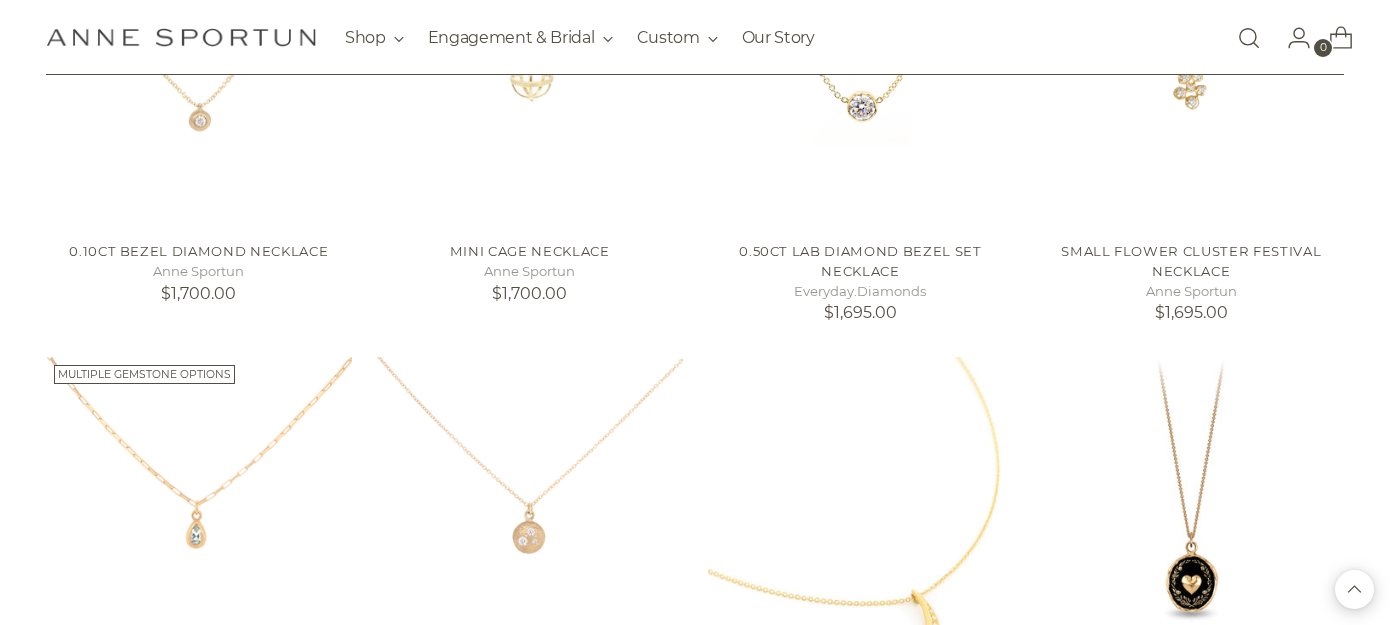 scroll, scrollTop: 11468, scrollLeft: 0, axis: vertical 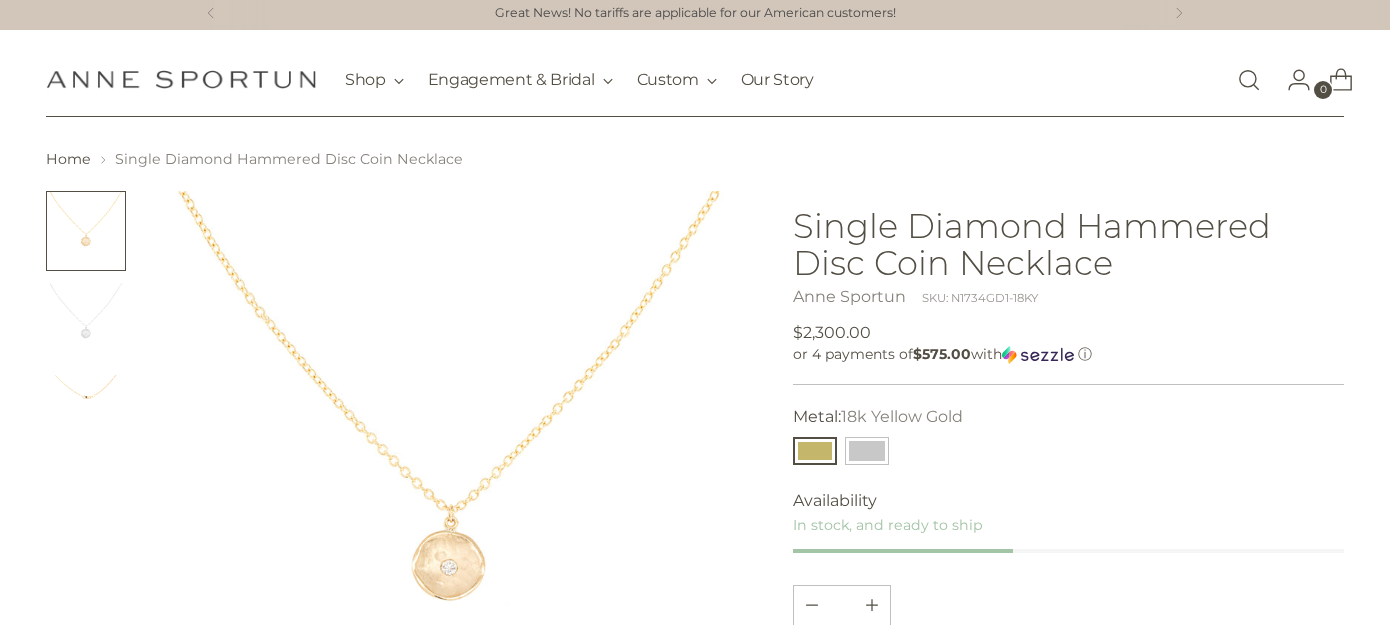 click at bounding box center [450, 487] 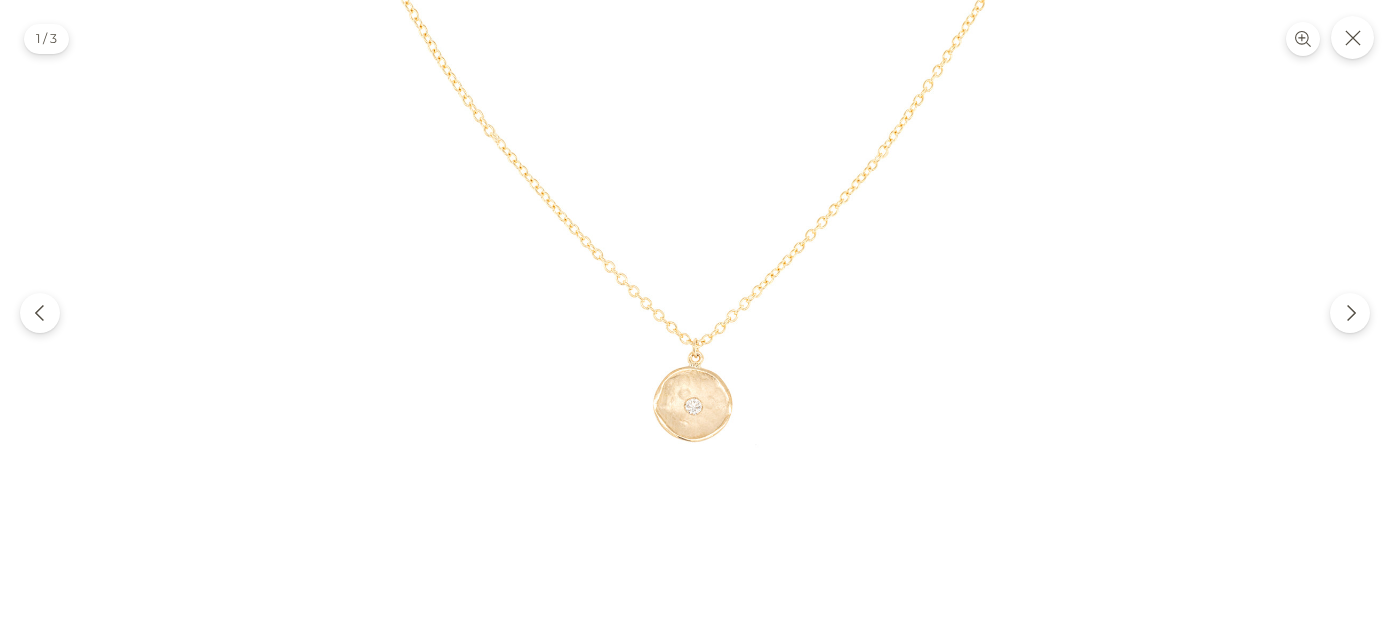 click at bounding box center (695, 320) 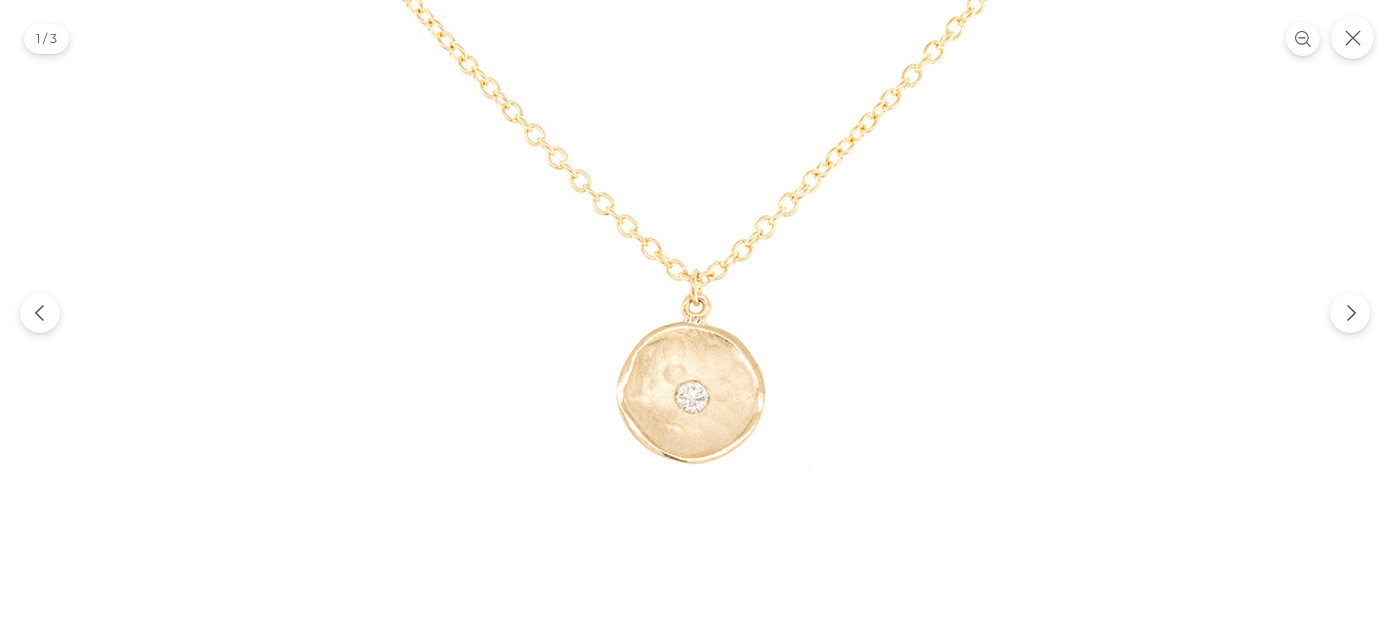 click at bounding box center (695, 235) 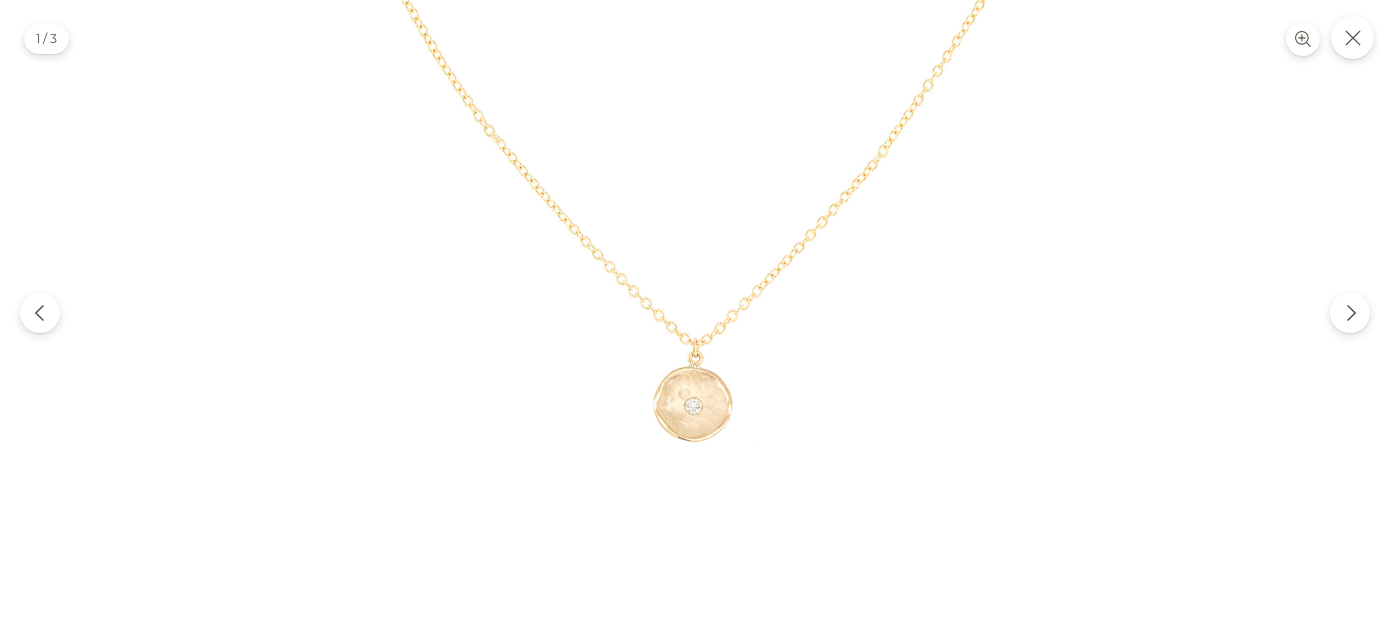 click at bounding box center (695, 320) 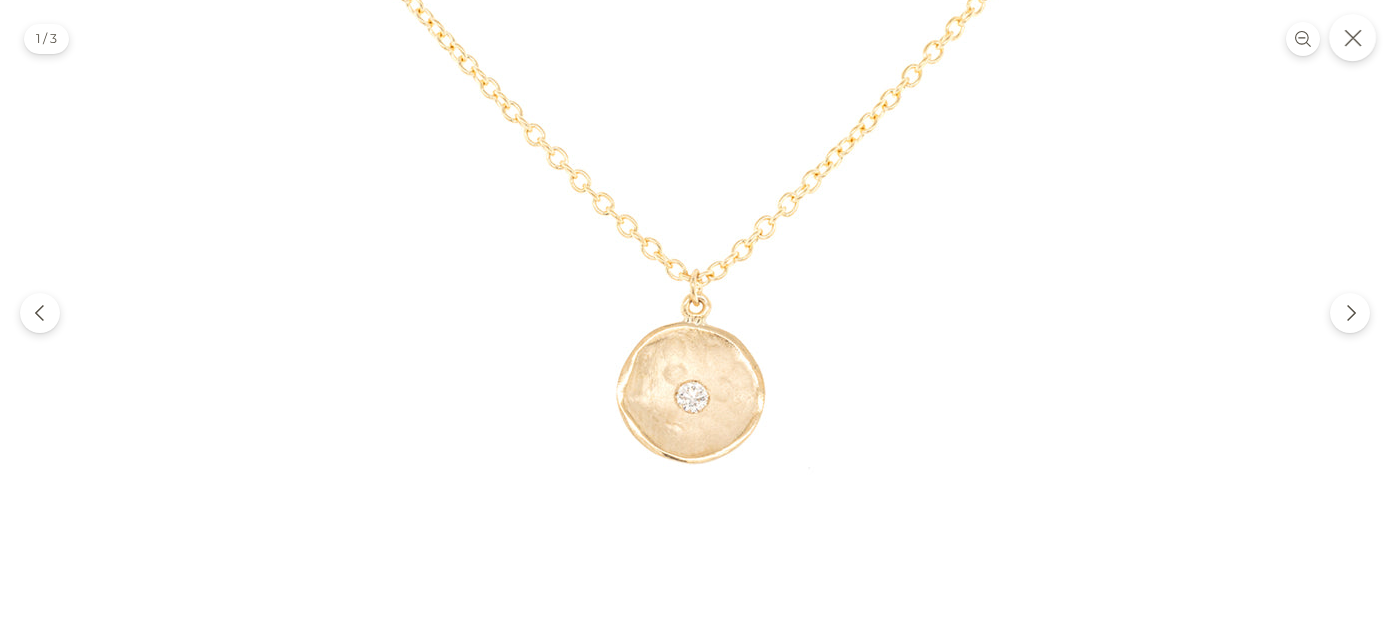 click at bounding box center [1352, 37] 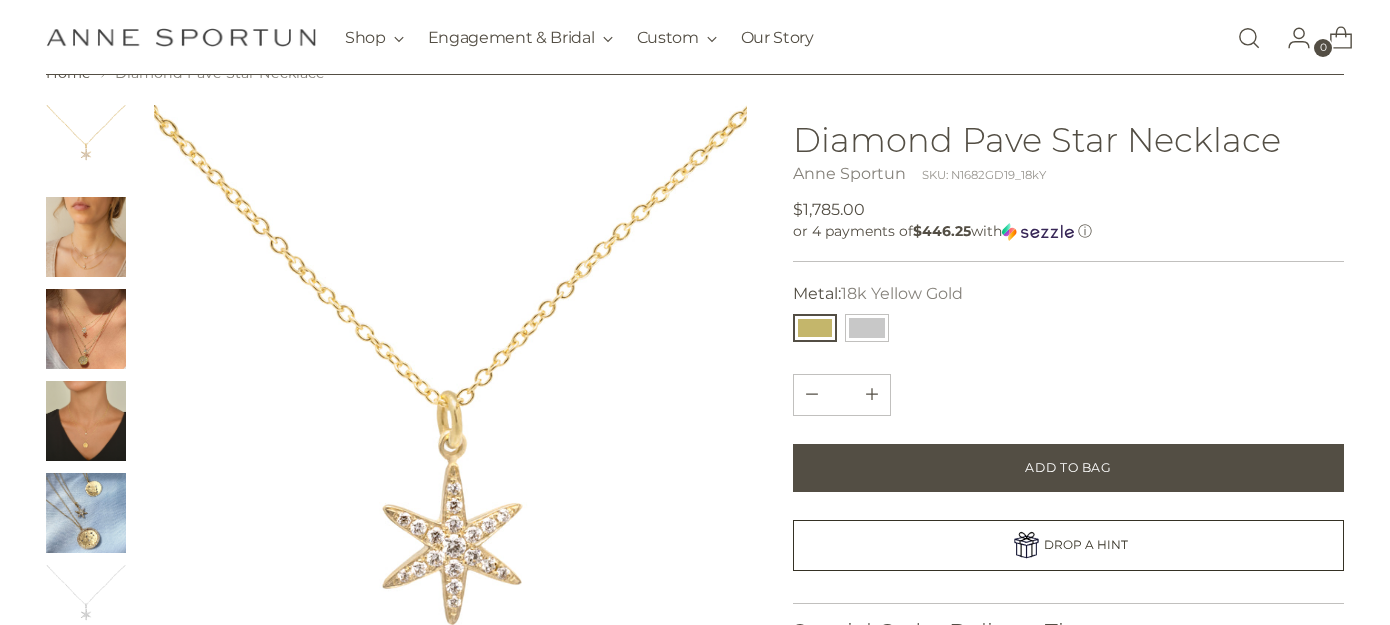 scroll, scrollTop: 90, scrollLeft: 0, axis: vertical 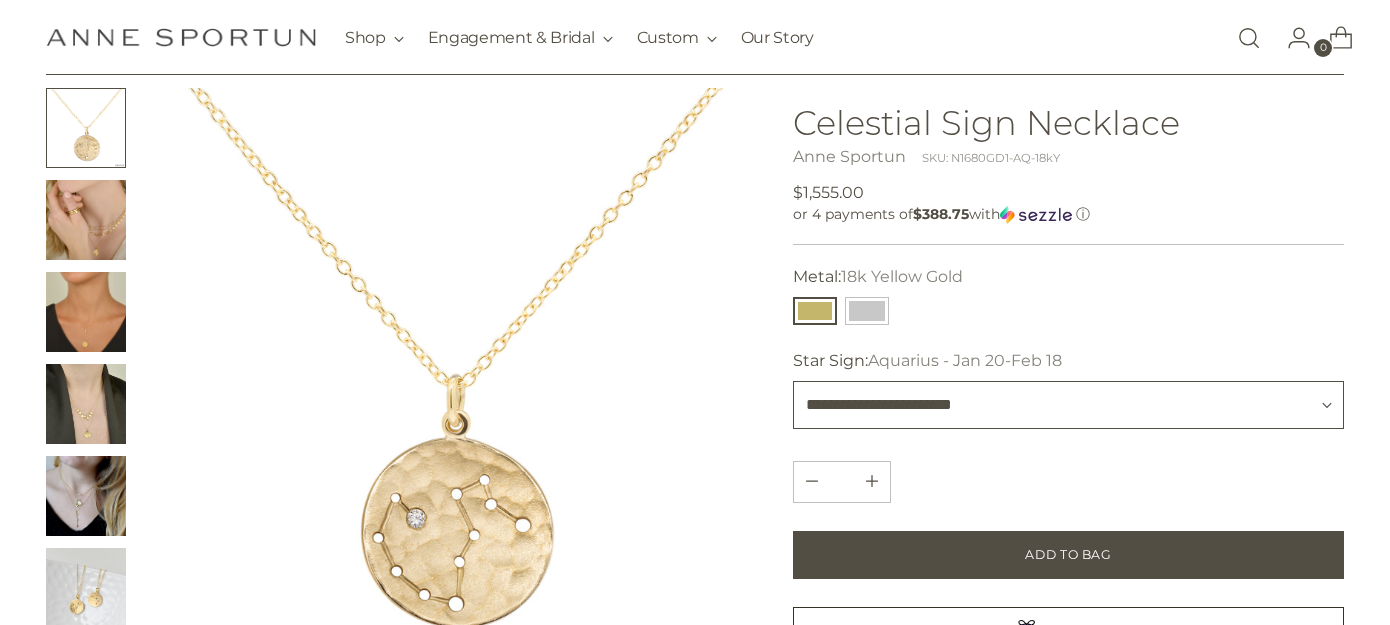 click on "**********" at bounding box center [1068, 405] 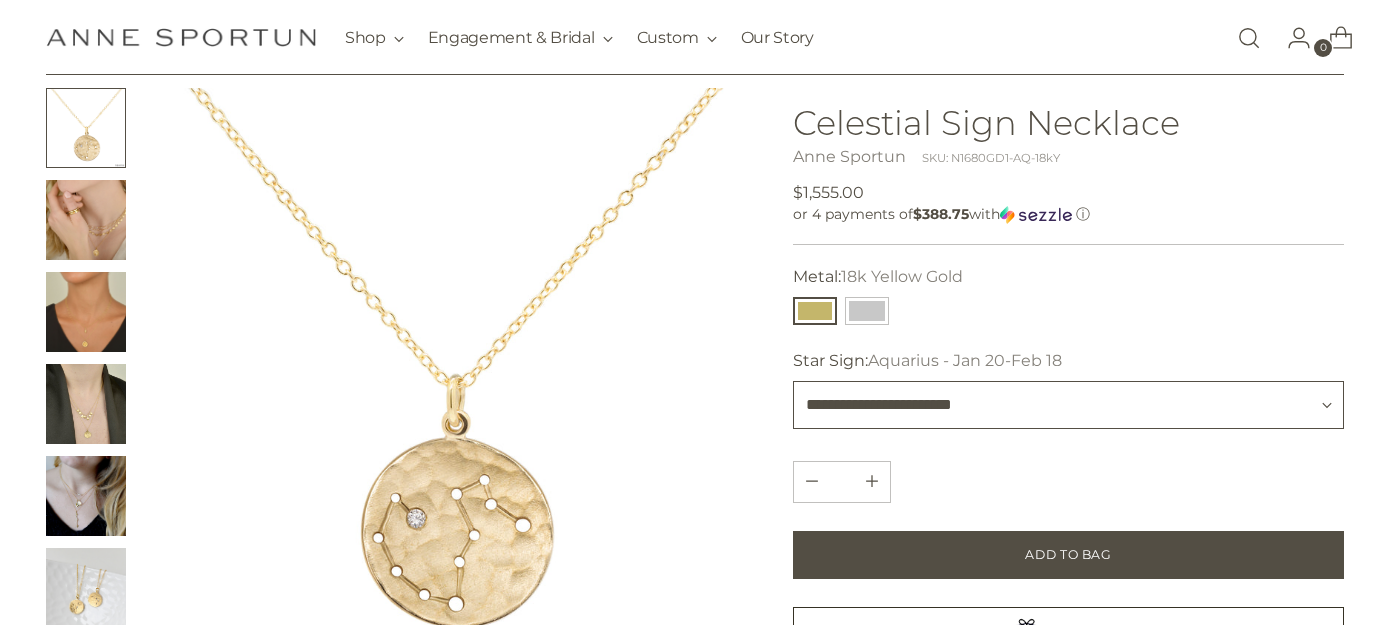 select on "**********" 